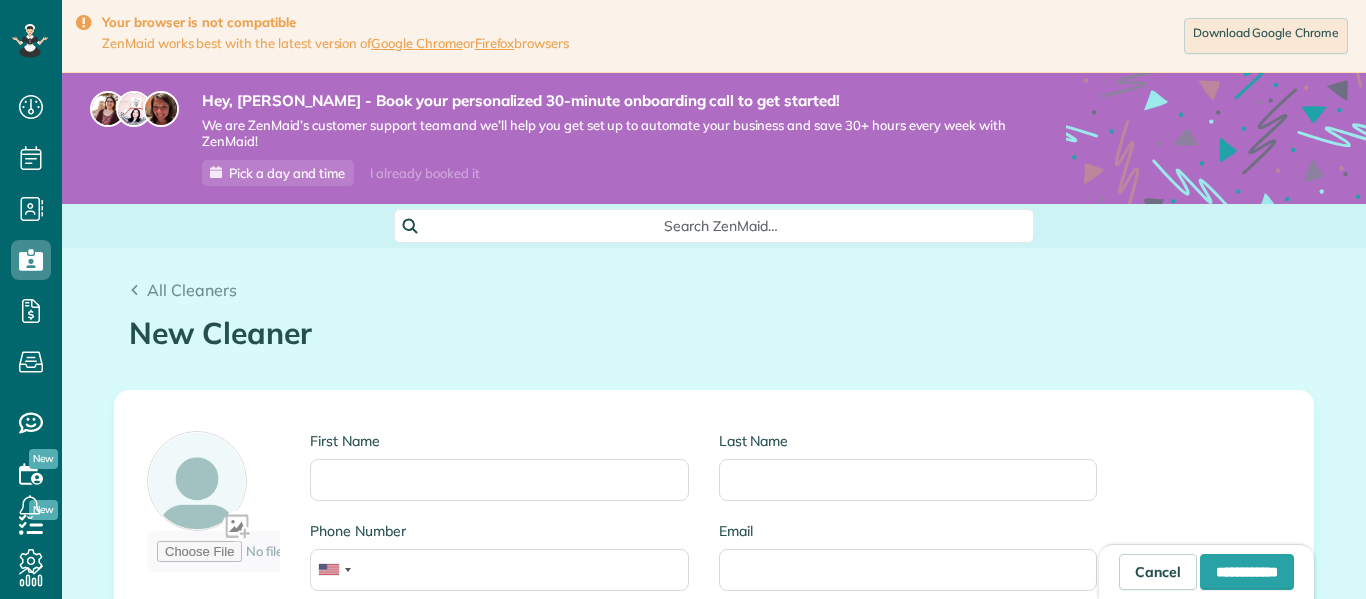 scroll, scrollTop: 0, scrollLeft: 0, axis: both 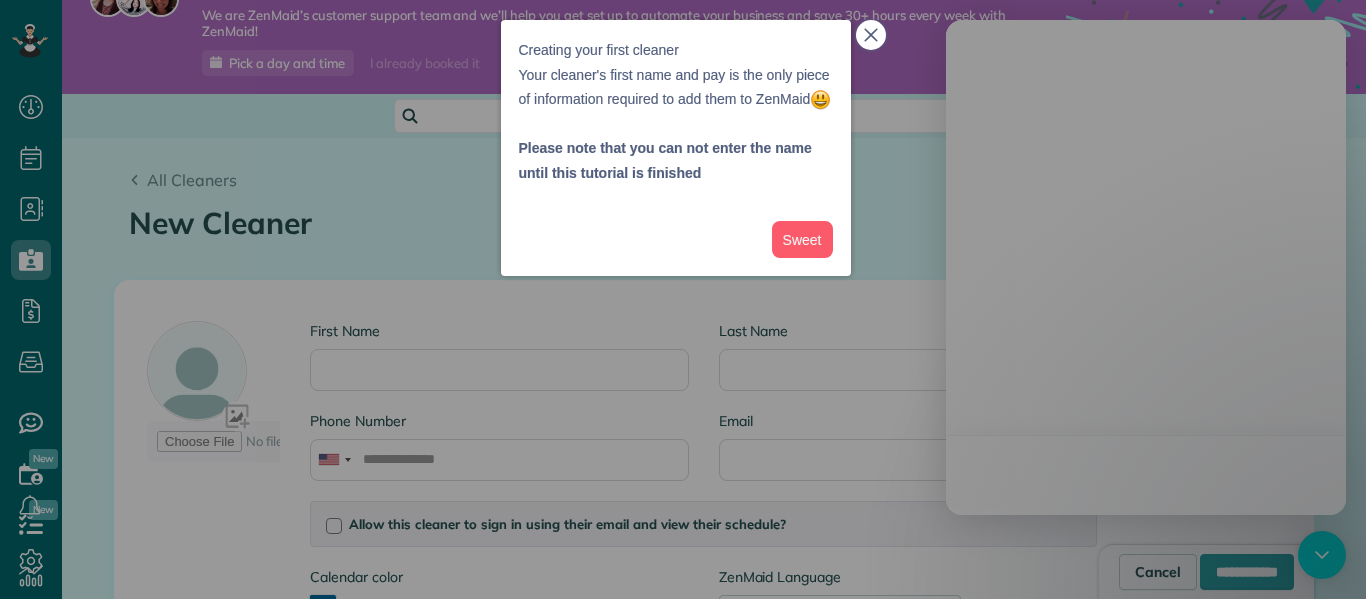 click 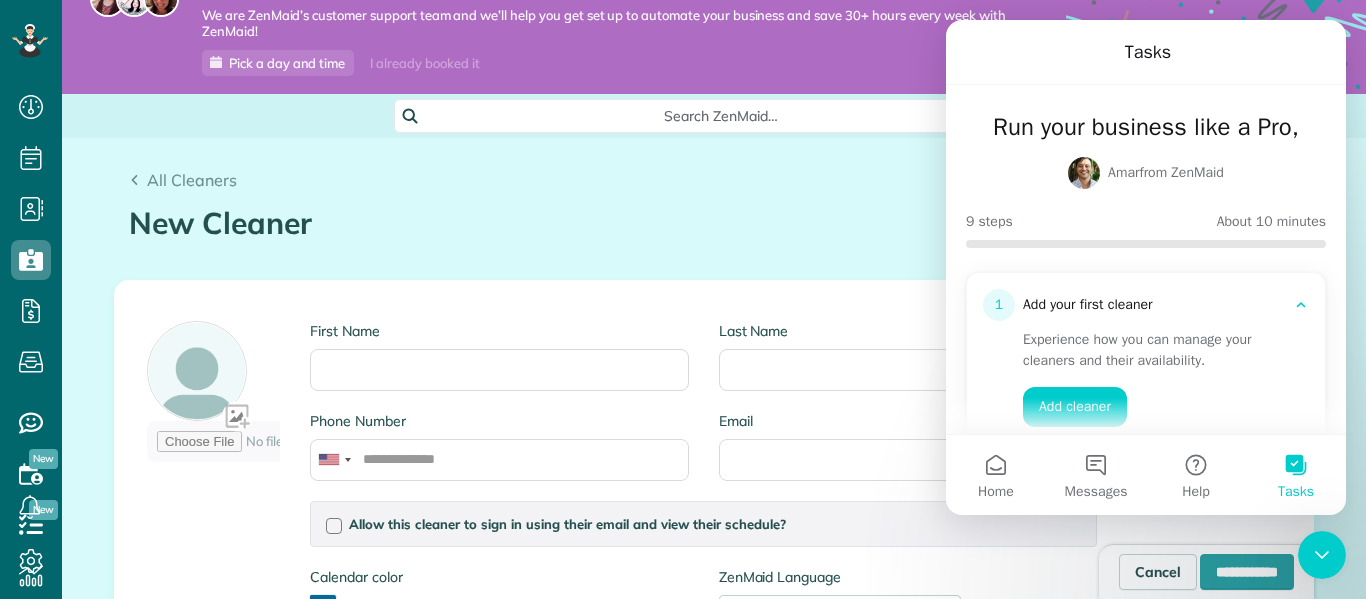 scroll, scrollTop: 0, scrollLeft: 0, axis: both 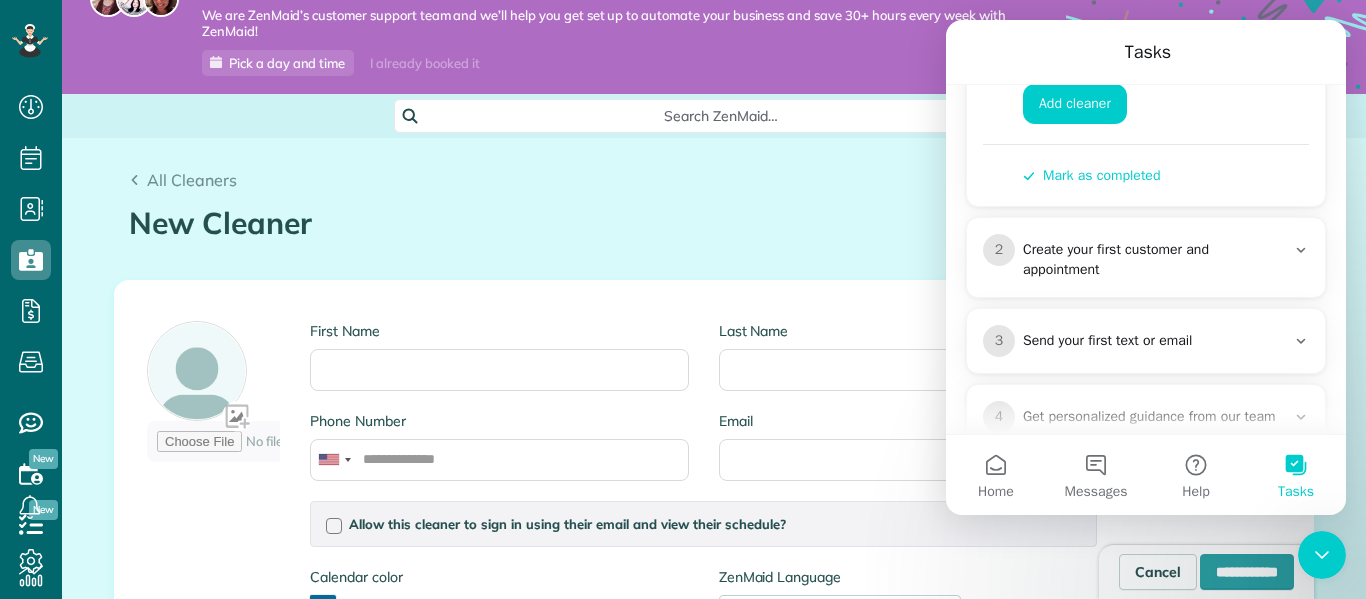 click on "Create your first customer and appointment" at bounding box center [1154, 260] 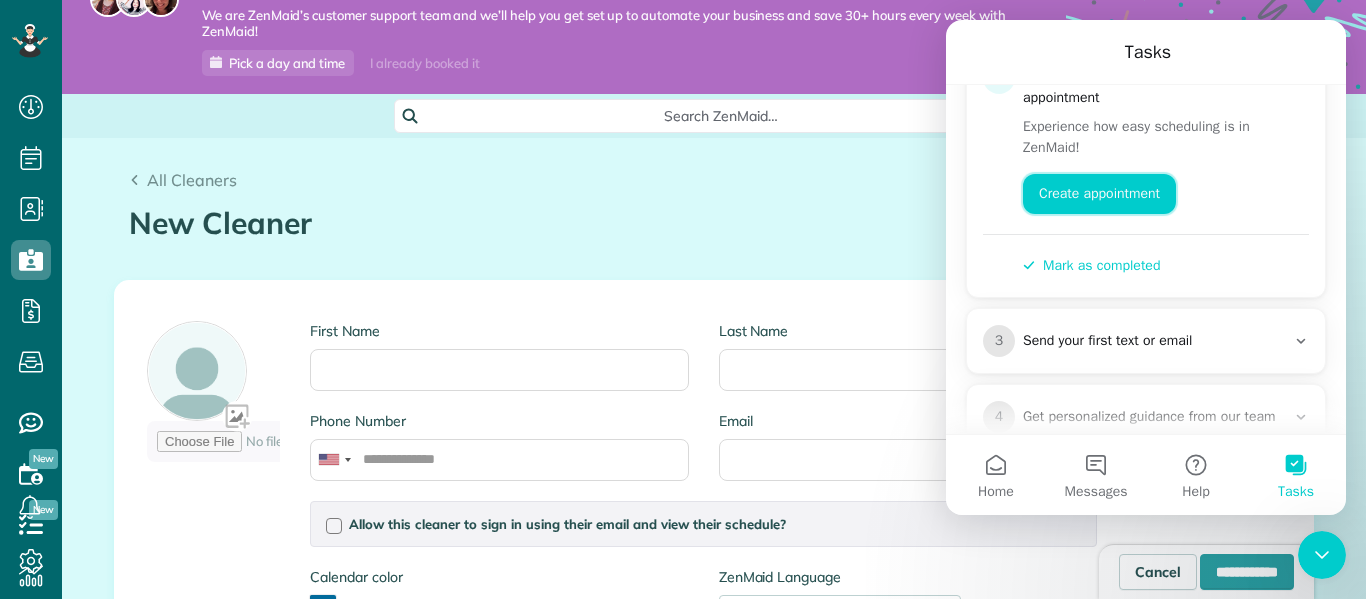 click on "Create appointment" at bounding box center (1099, 194) 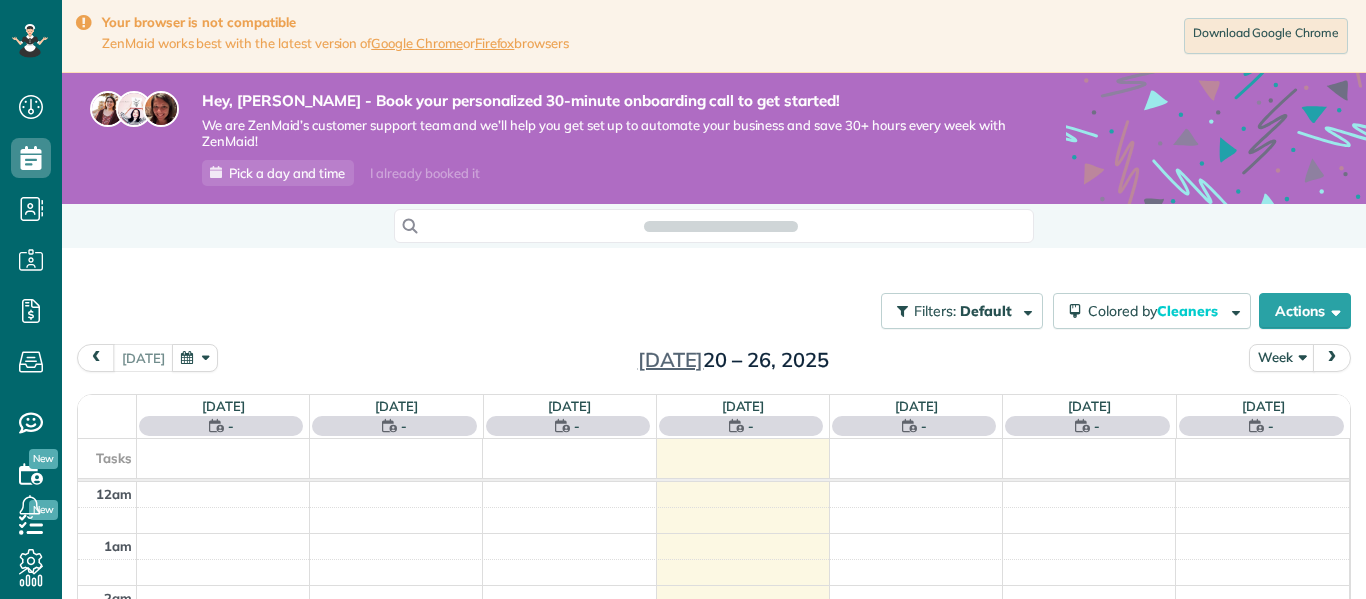 scroll, scrollTop: 0, scrollLeft: 0, axis: both 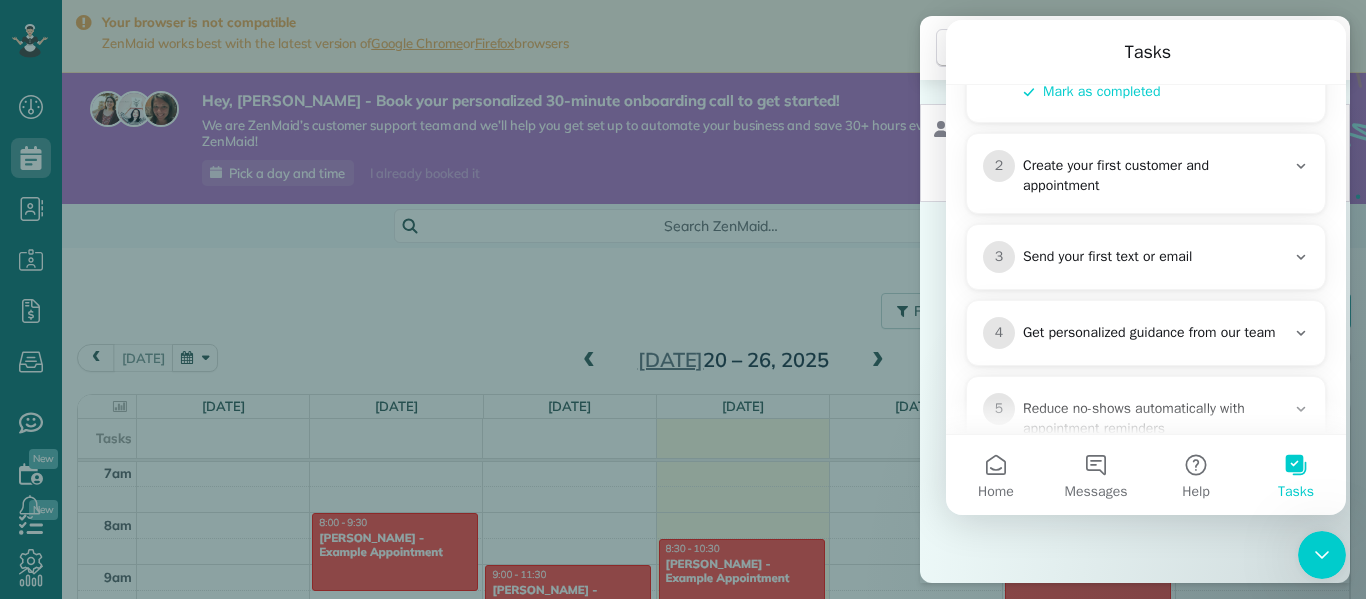 click on "Cancel New appointment Select a contact Add new" at bounding box center [683, 299] 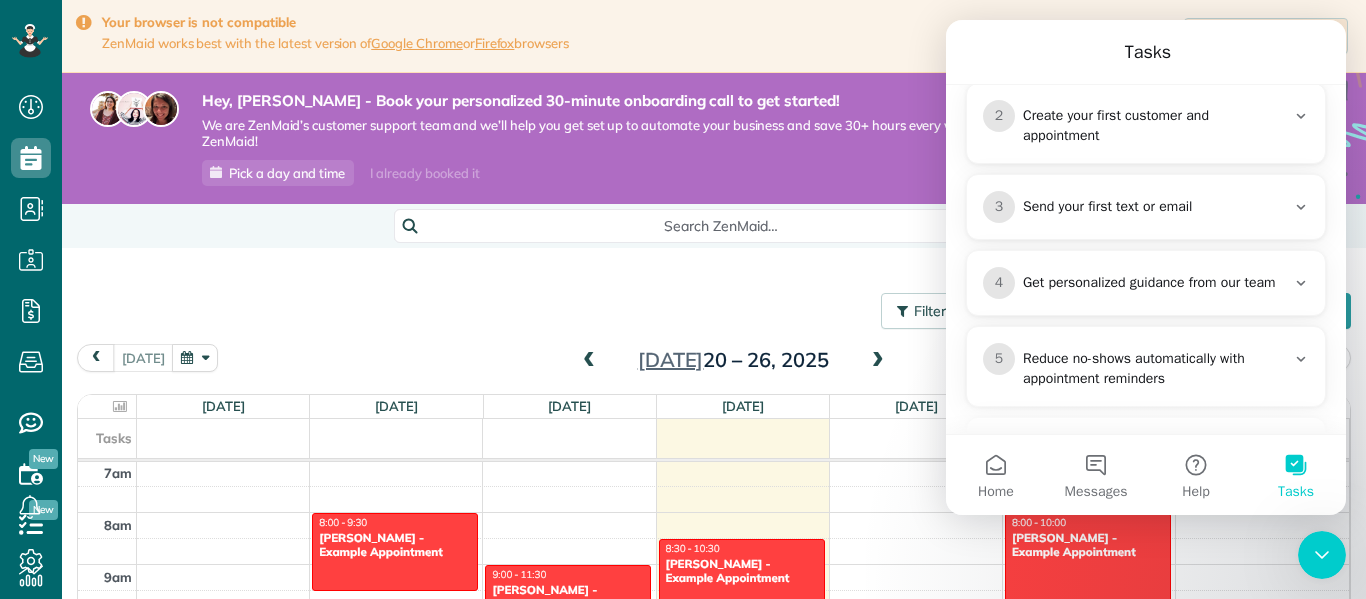 scroll, scrollTop: 441, scrollLeft: 0, axis: vertical 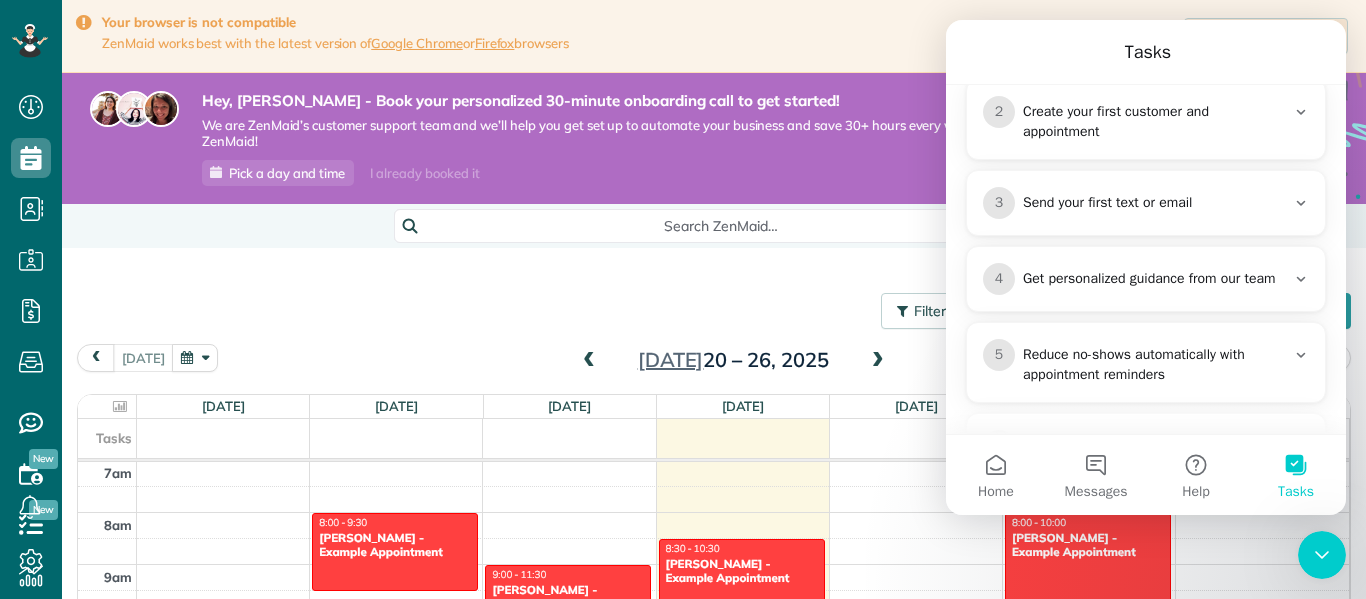 click on "2 Create your first customer and appointment" at bounding box center (1146, 119) 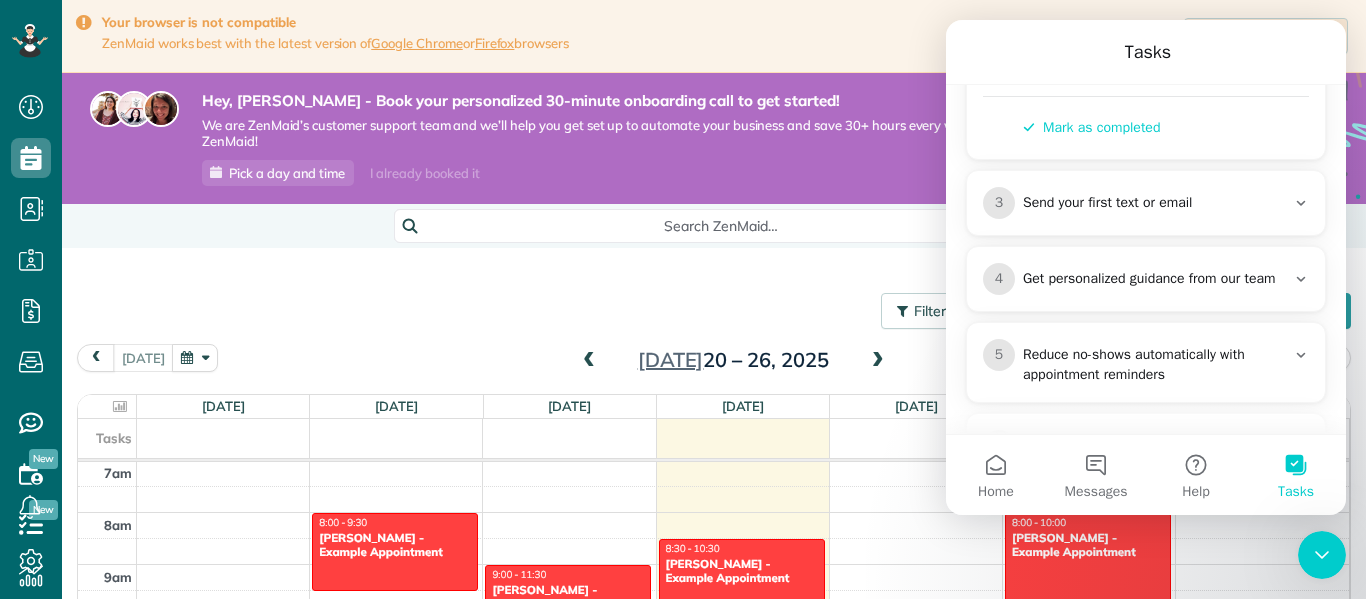 click on "Hey, samantha - Book your personalized 30-minute onboarding call to get started!
We are ZenMaid’s customer support team and we’ll help you get set up to automate your business and save 30+ hours every week with ZenMaid!
Pick a day and time
I already booked it" at bounding box center (588, 138) 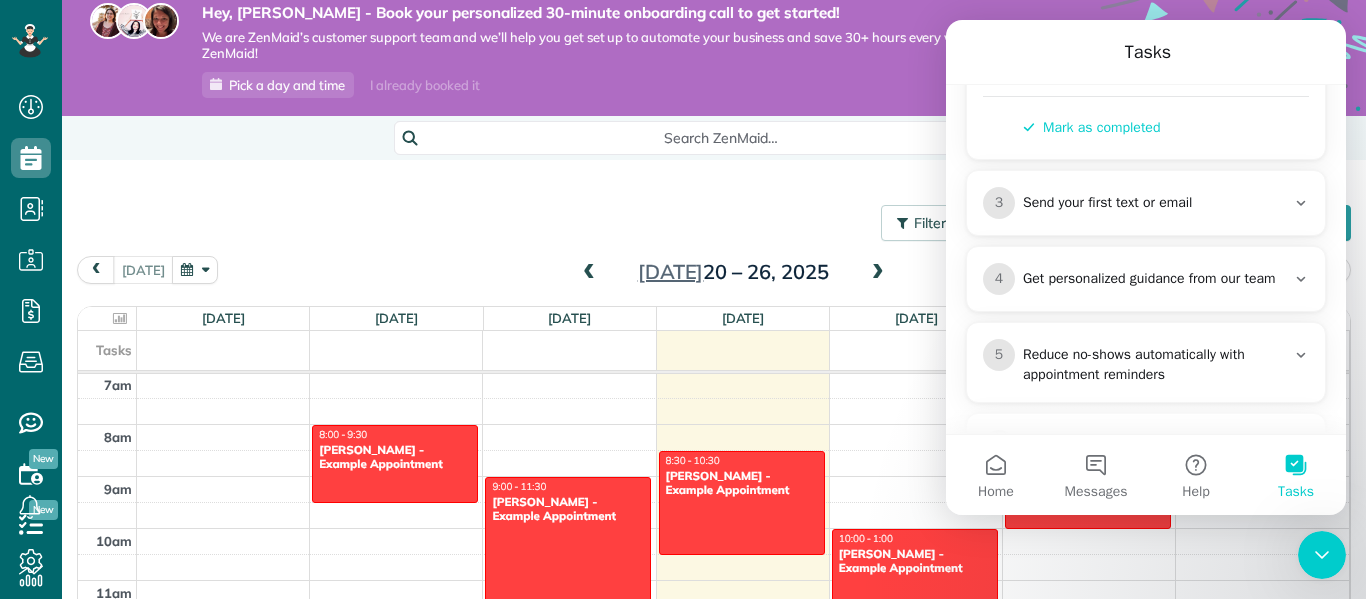 scroll, scrollTop: 71, scrollLeft: 0, axis: vertical 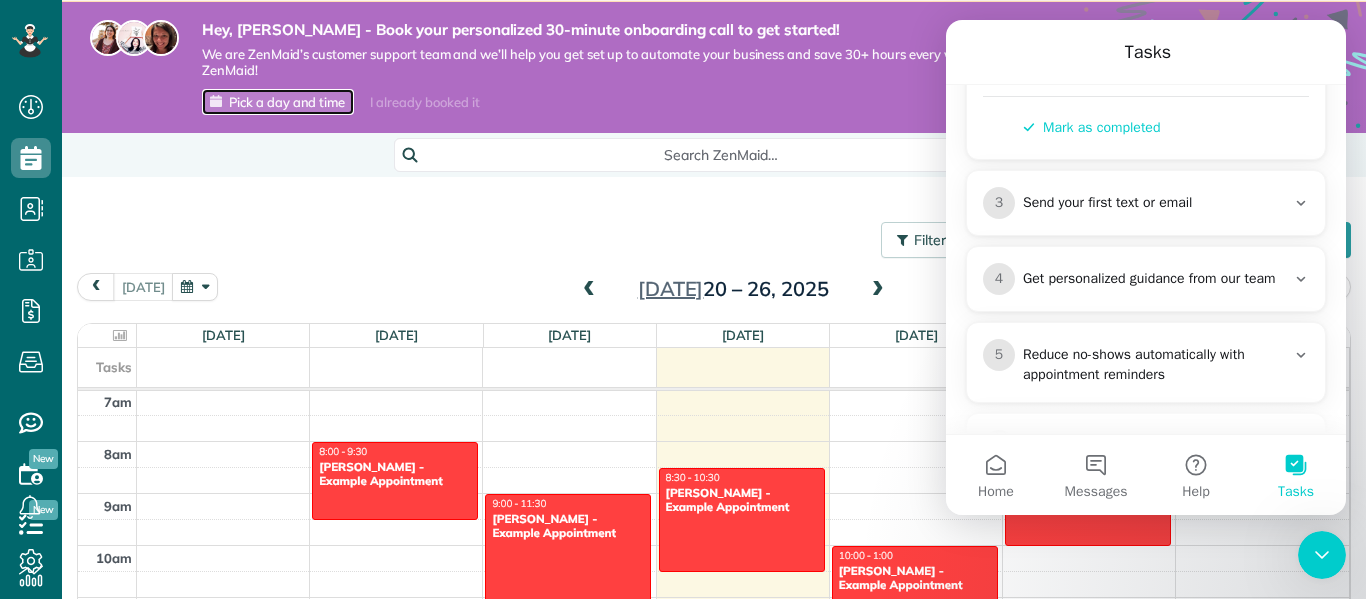 click on "Pick a day and time" at bounding box center [287, 102] 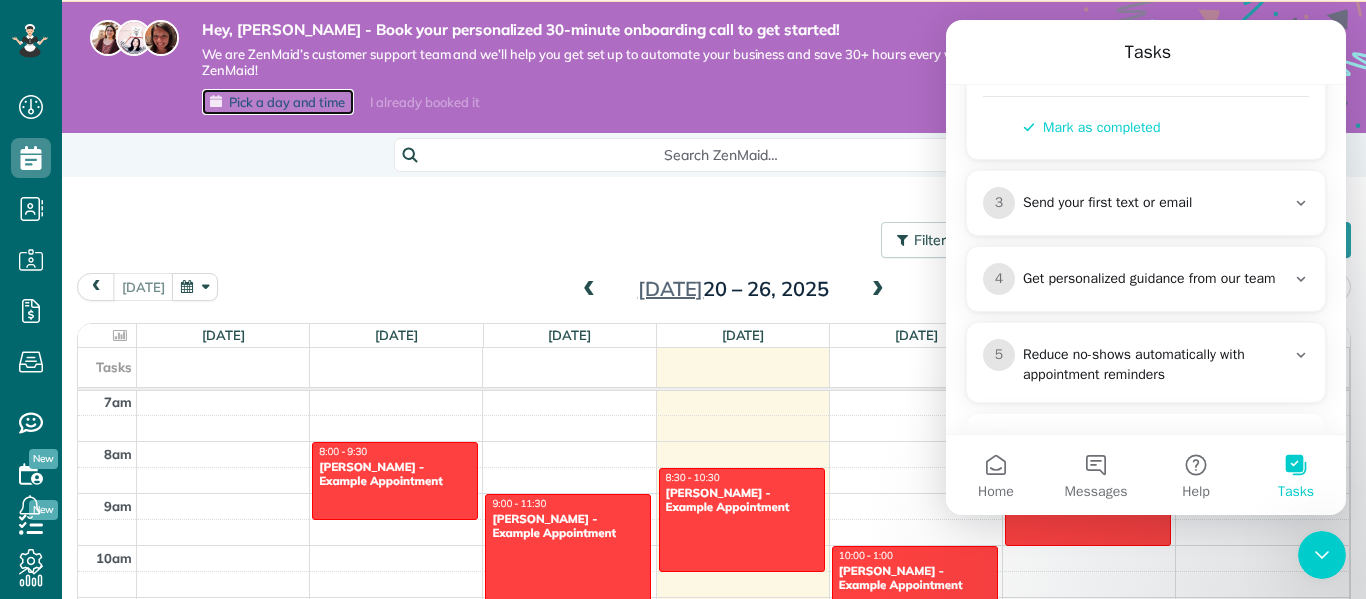 scroll, scrollTop: 260, scrollLeft: 0, axis: vertical 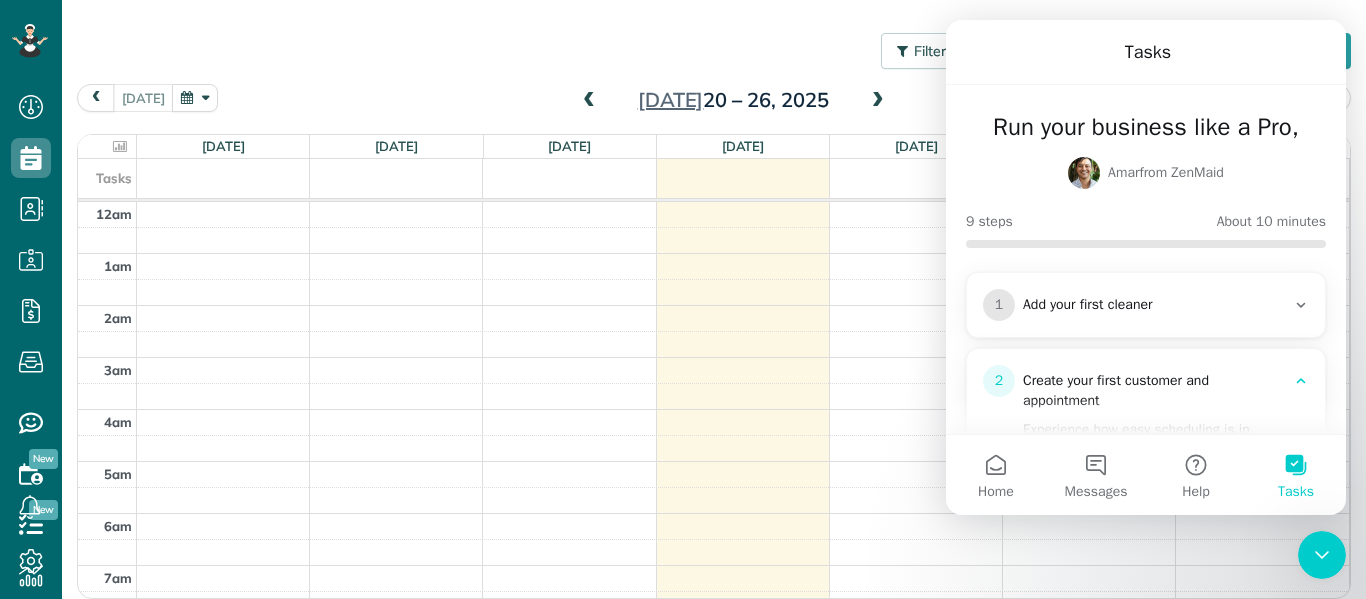 click on "Add your first cleaner" at bounding box center (1154, 305) 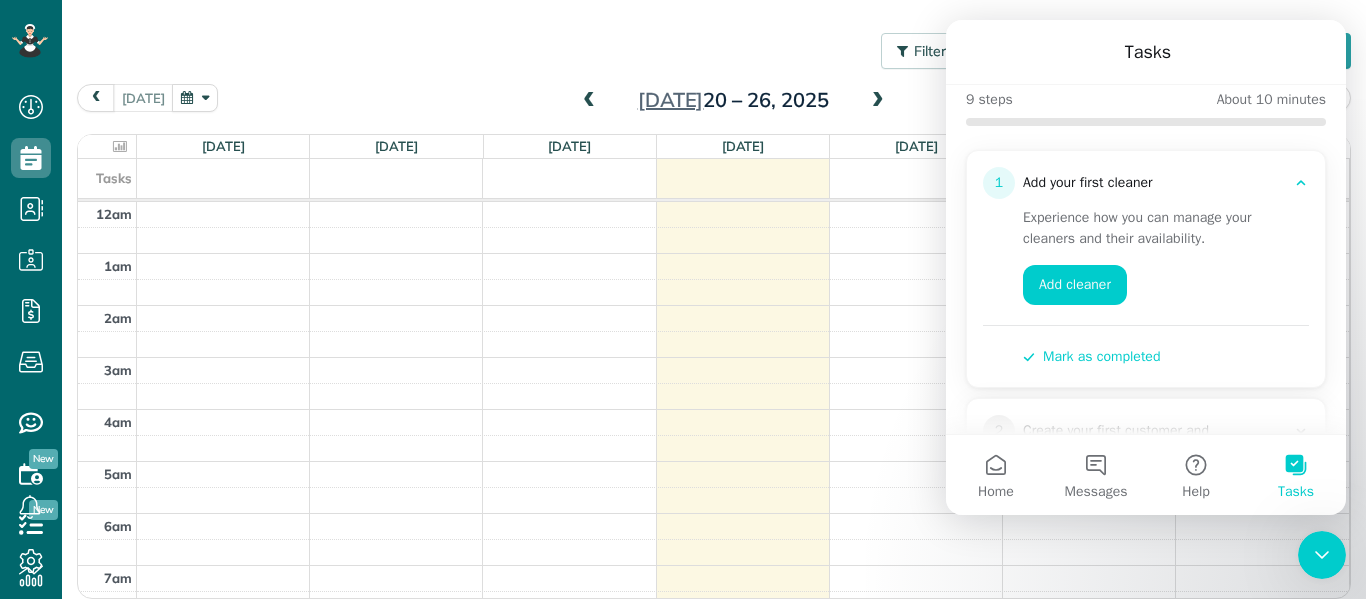 scroll, scrollTop: 121, scrollLeft: 0, axis: vertical 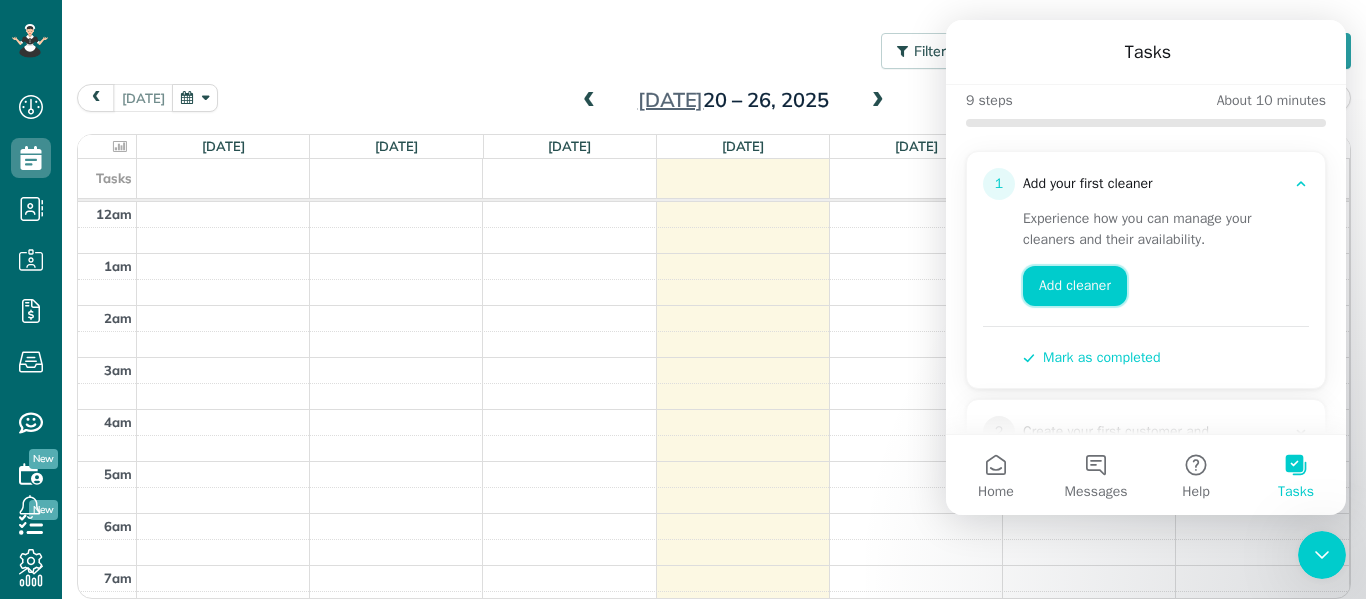 click on "Add cleaner" at bounding box center [1075, 286] 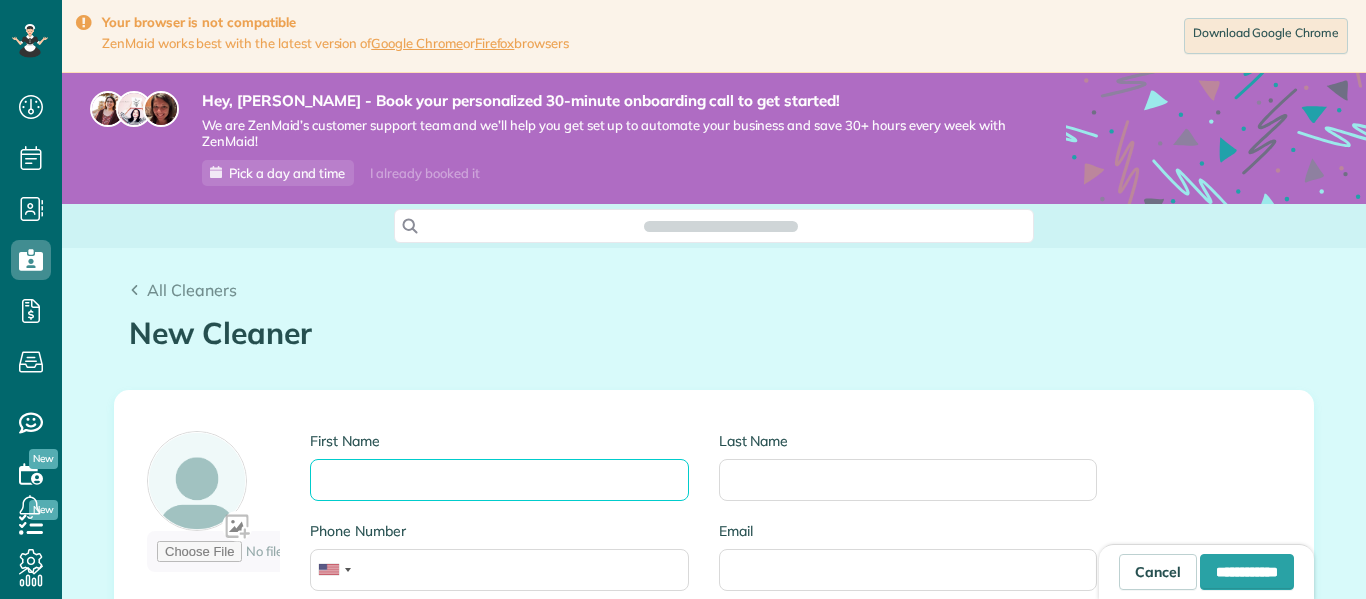 click on "First Name" at bounding box center (499, 480) 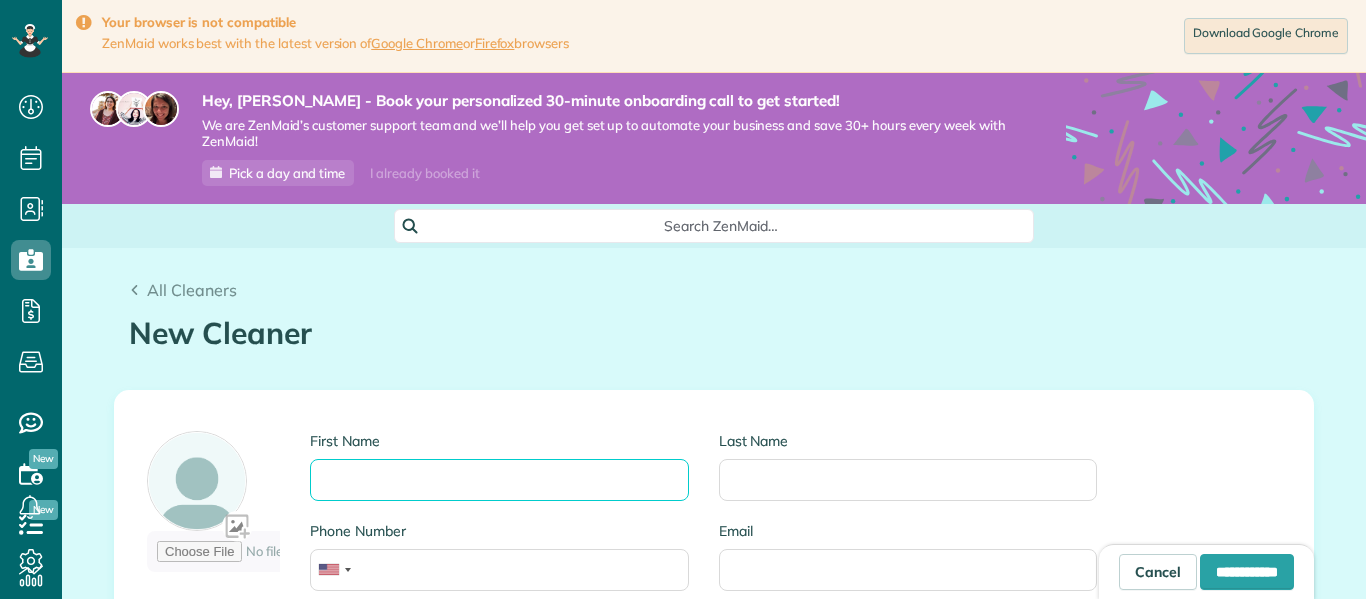scroll, scrollTop: 599, scrollLeft: 62, axis: both 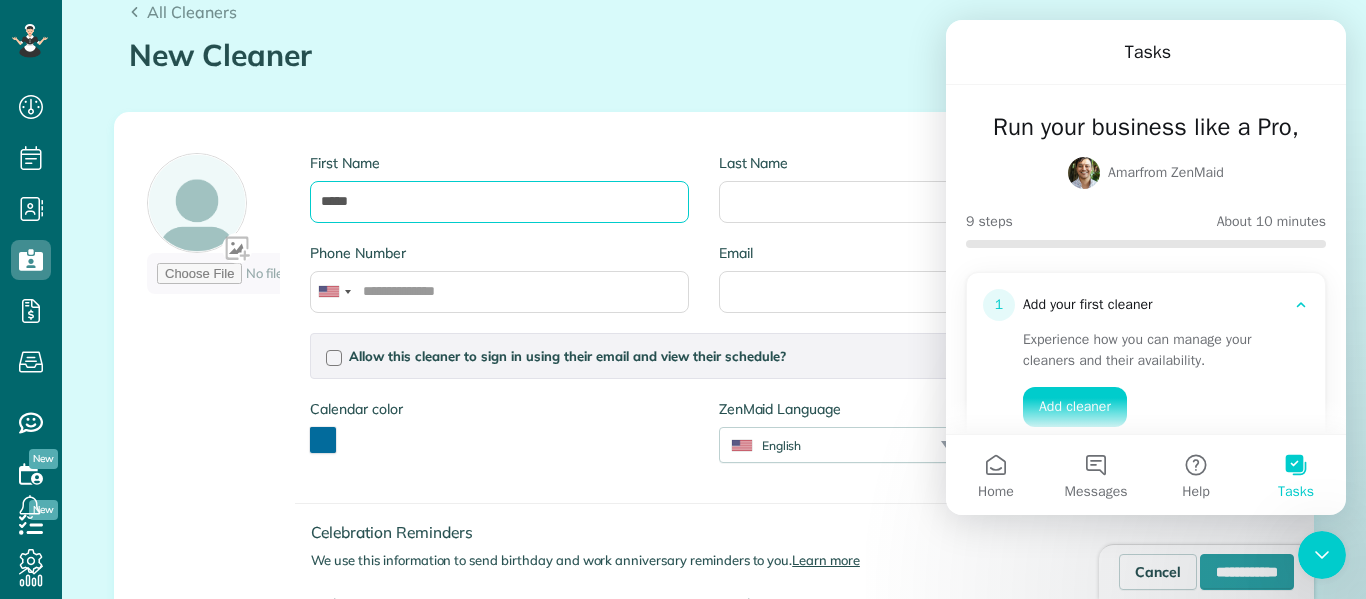 type on "****" 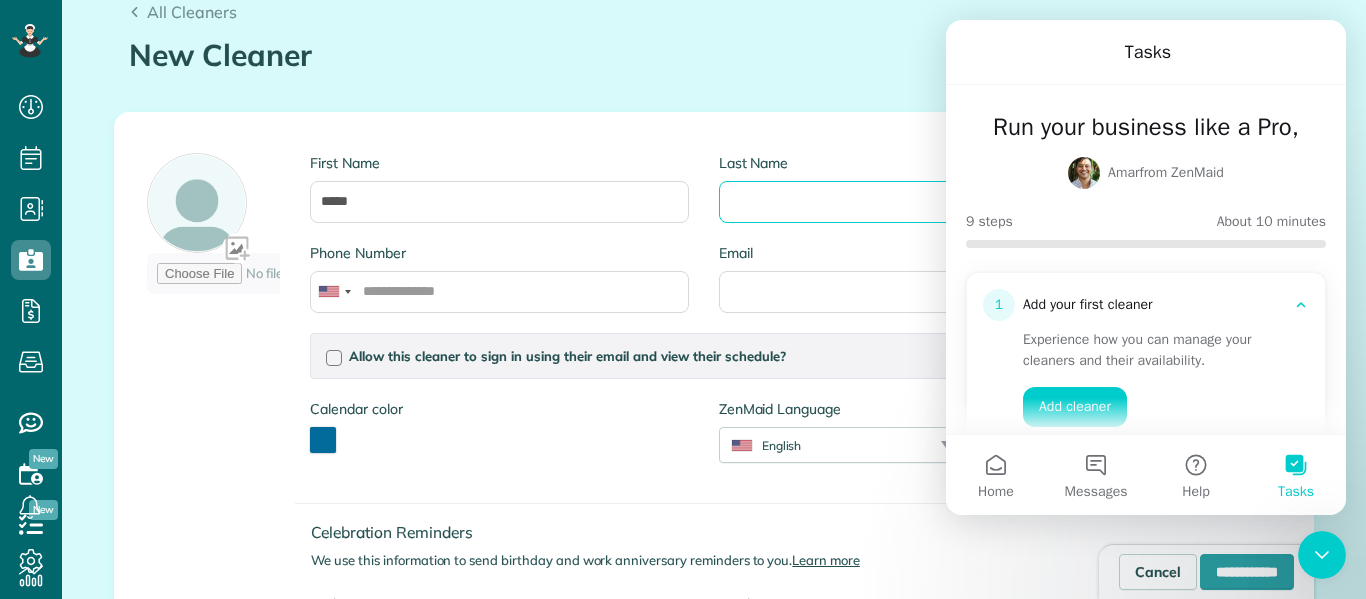 click on "Last Name" at bounding box center [908, 202] 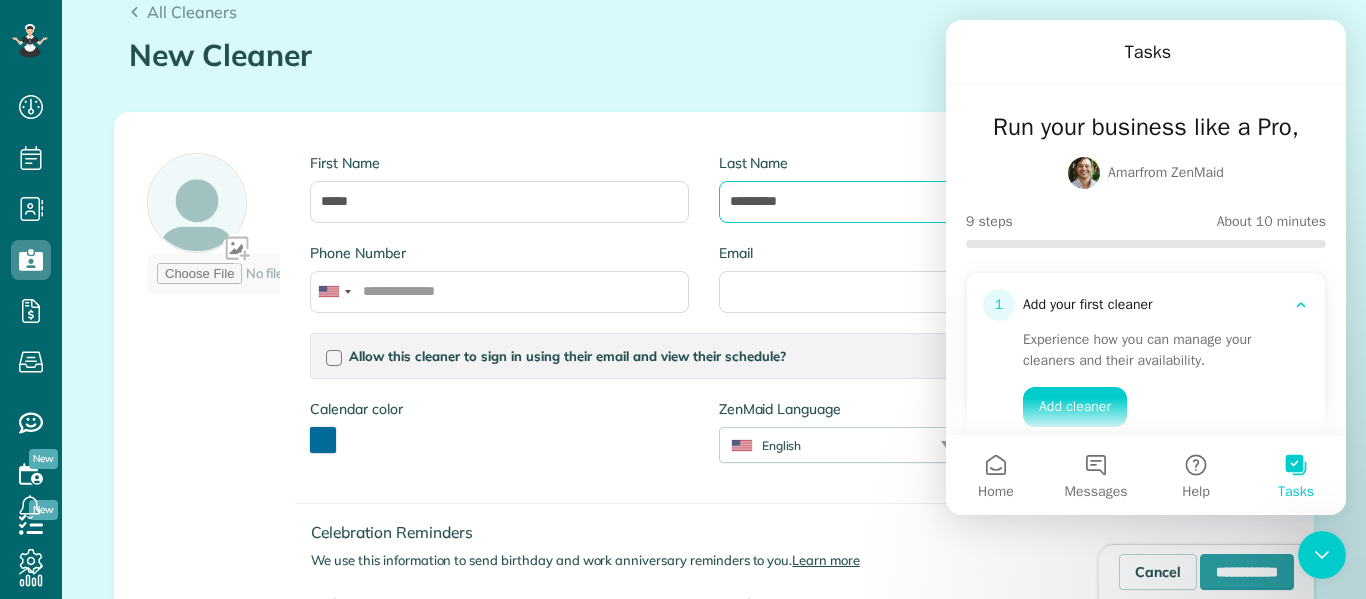 type on "*********" 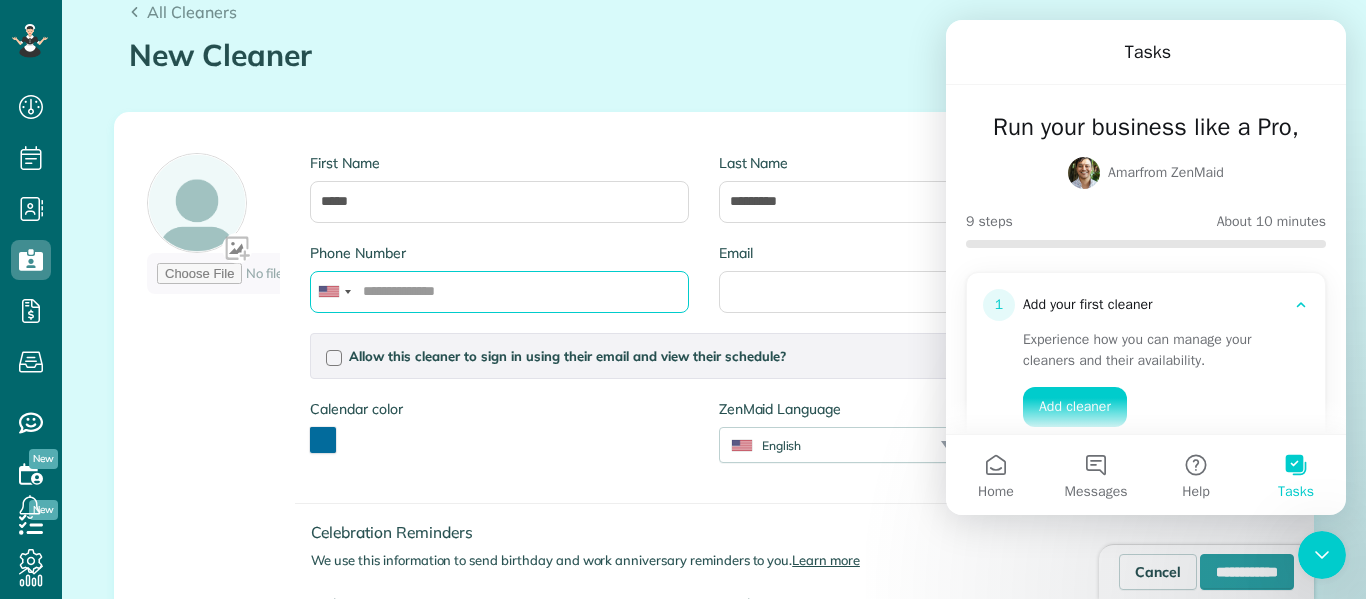 click on "Phone Number" at bounding box center (499, 292) 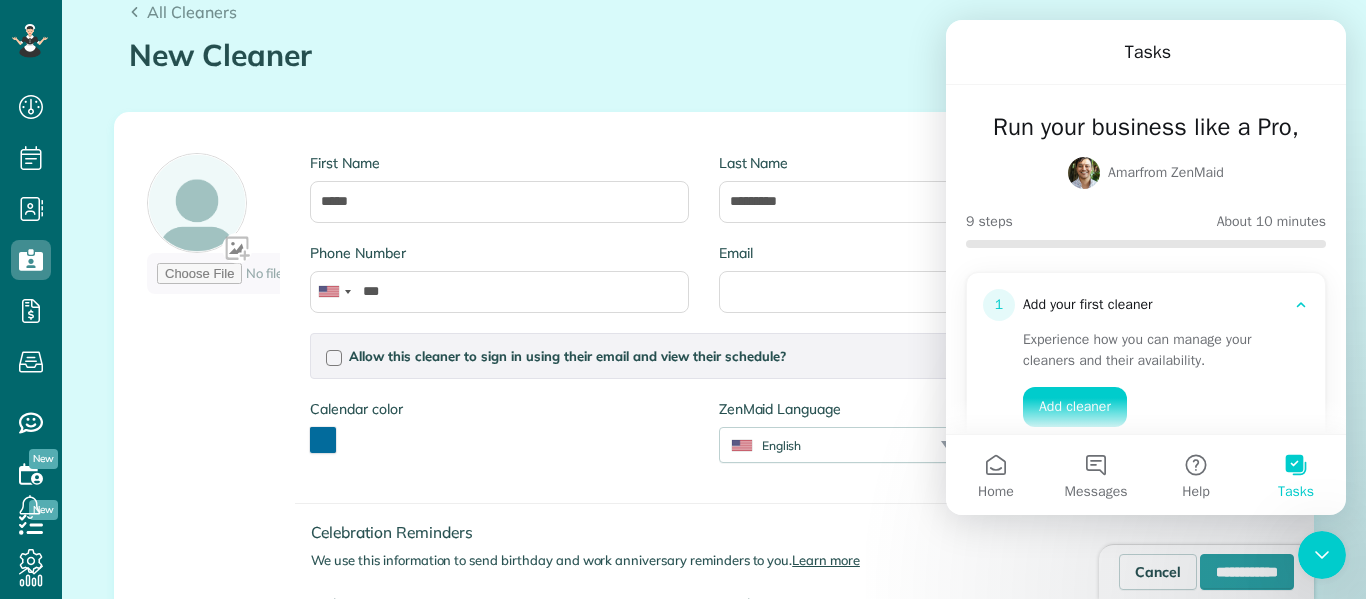 click on "Email" at bounding box center [908, 253] 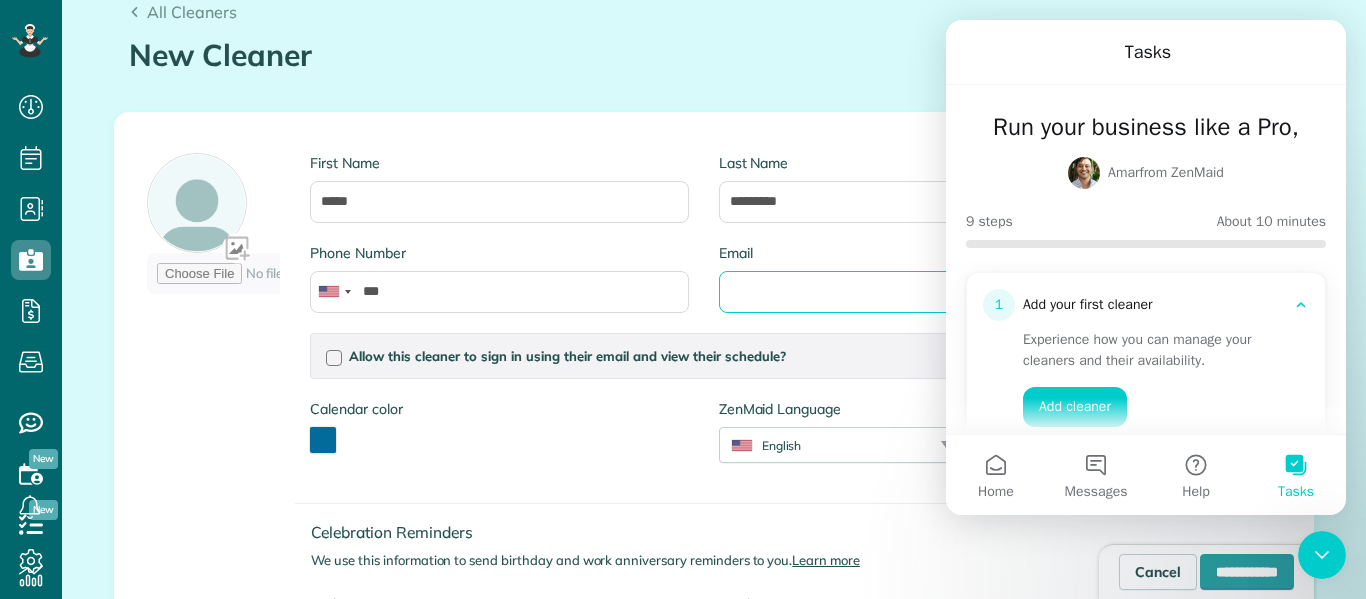 click on "Email" at bounding box center [908, 292] 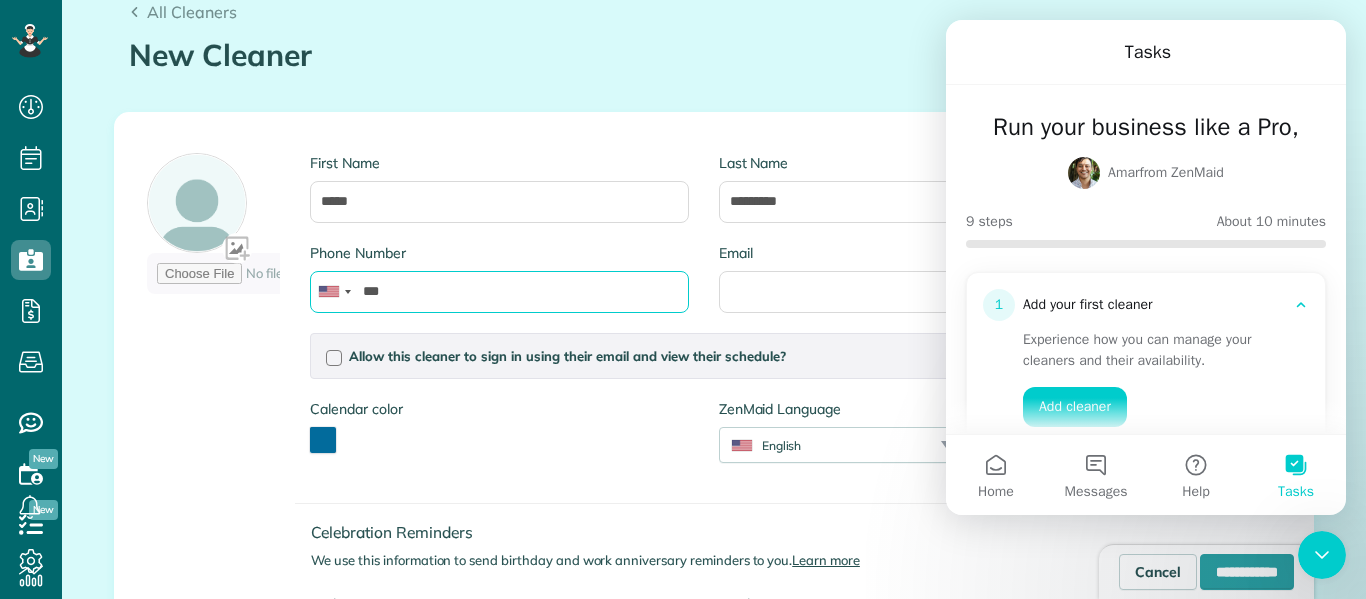 click on "***" at bounding box center [499, 292] 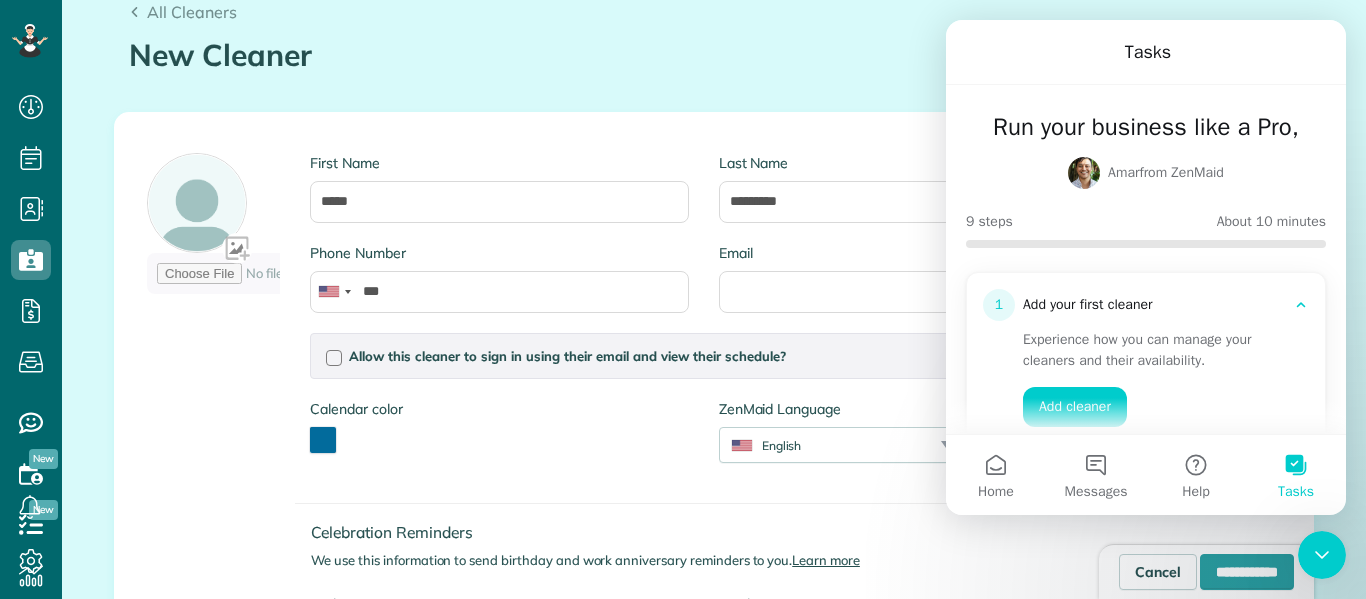 click on "Allow this cleaner to sign in using their email and view their schedule?
Password
Password Confirmation
Password Password should contain letters and numbers only and be at least 8 characters long
Password Confirmation
Is this cleaner an office manager? Office managers can create, view, and edit customers, appointments, and cleaners
Is this cleaner a contractor?
Allow this cleaner to log their time in the system? If you enable this option, this cleaner will be able to log their time in and time out when they sign in, saving you time on payroll and time tracking" at bounding box center (703, 356) 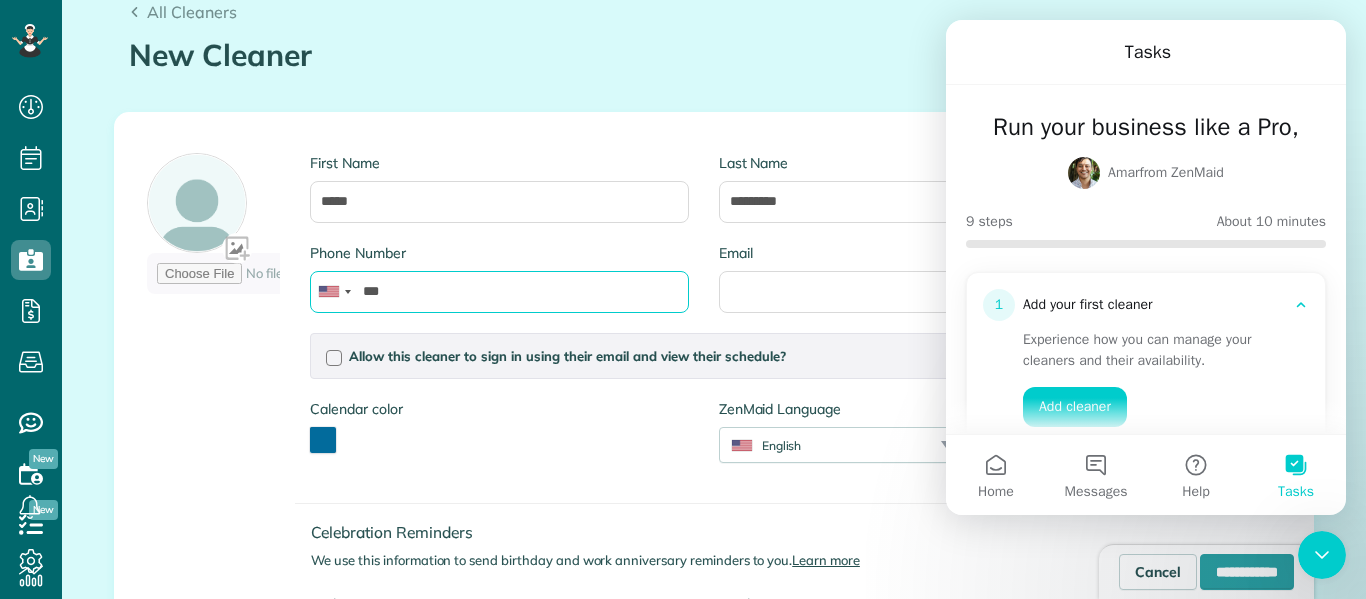 click on "***" at bounding box center [499, 292] 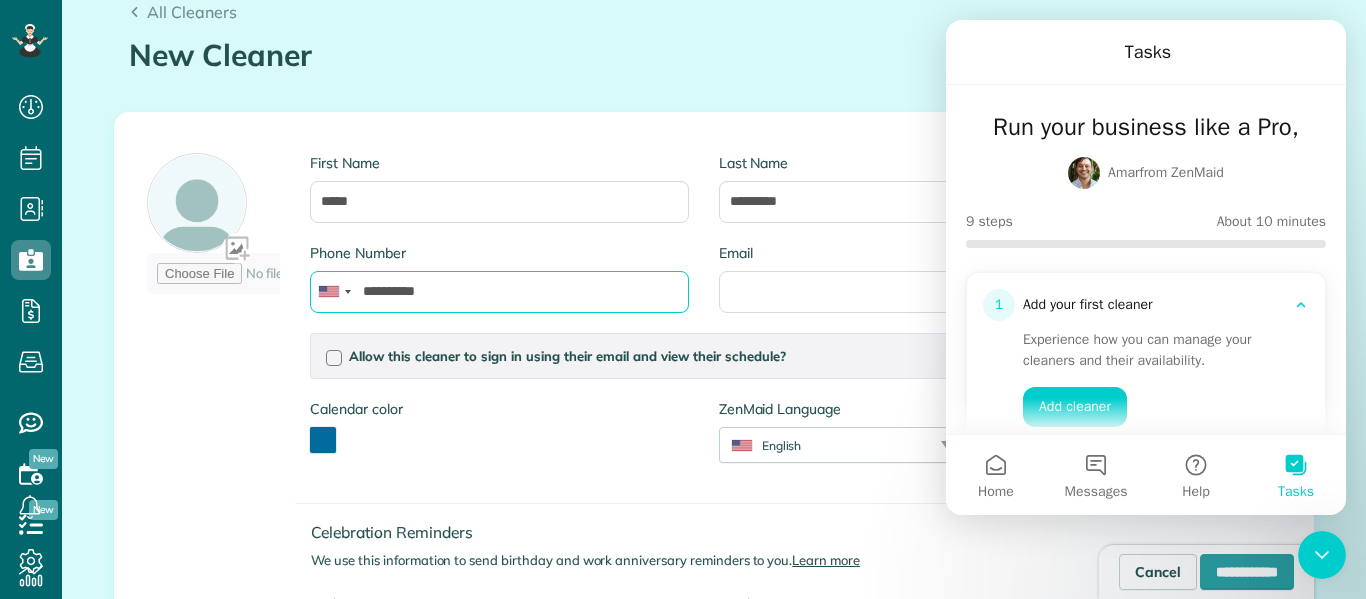 type on "**********" 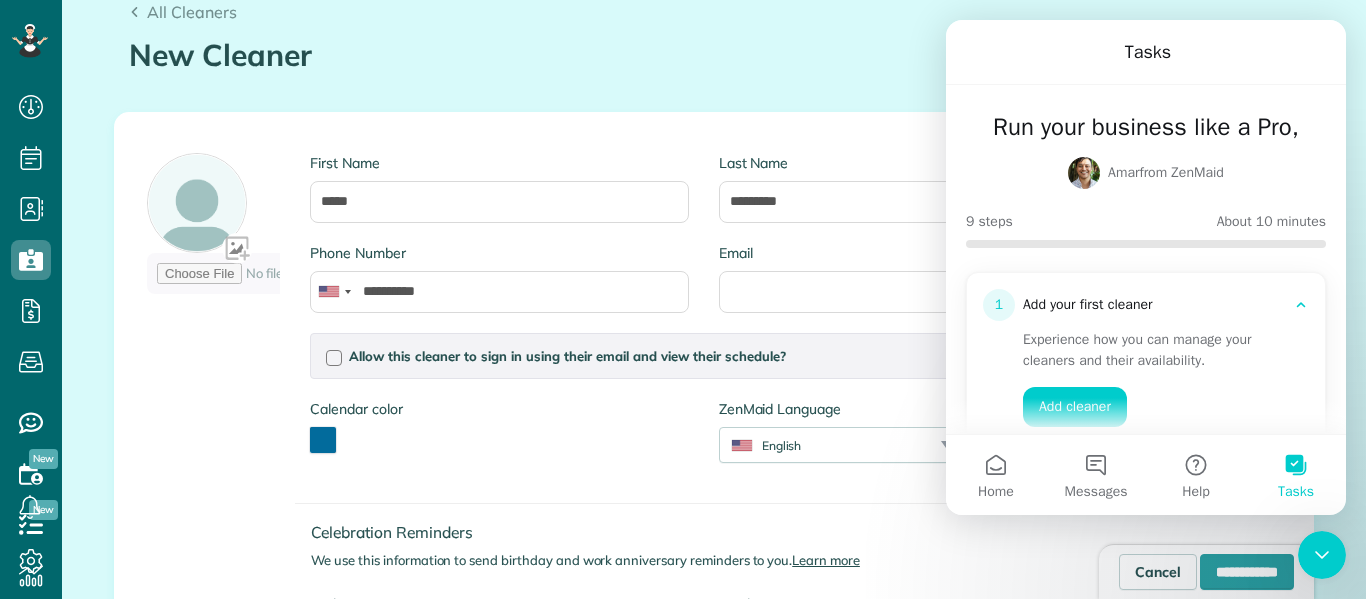 click on "Email" at bounding box center (908, 253) 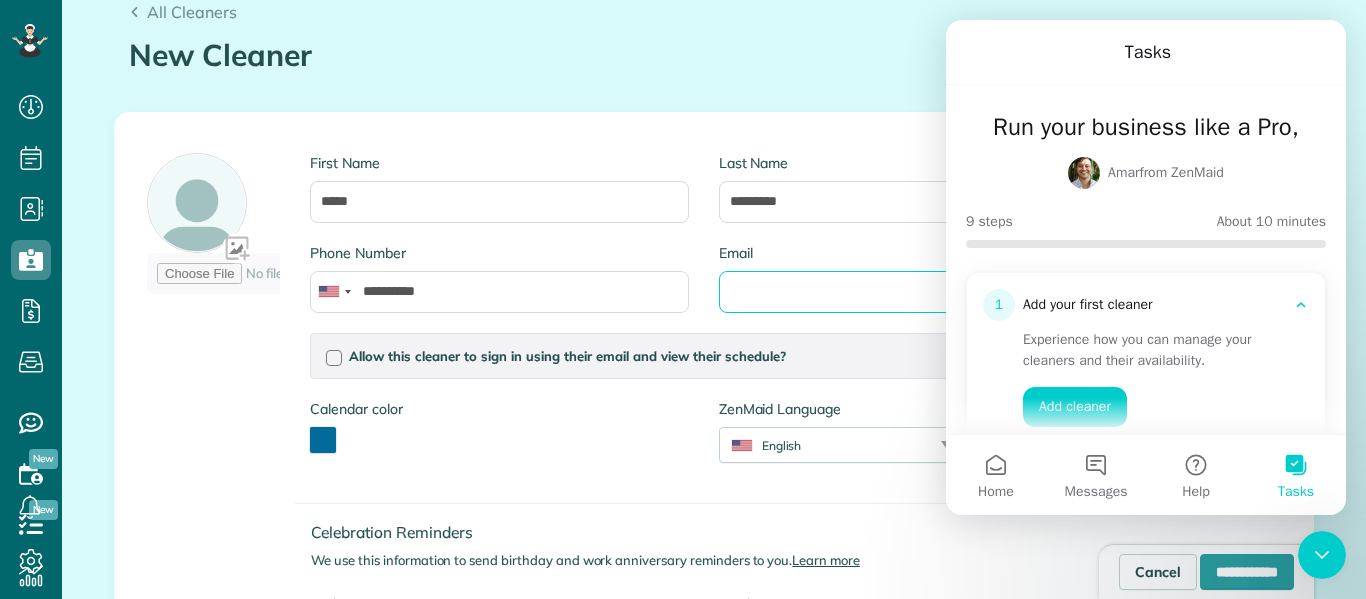 click on "Email" at bounding box center (908, 292) 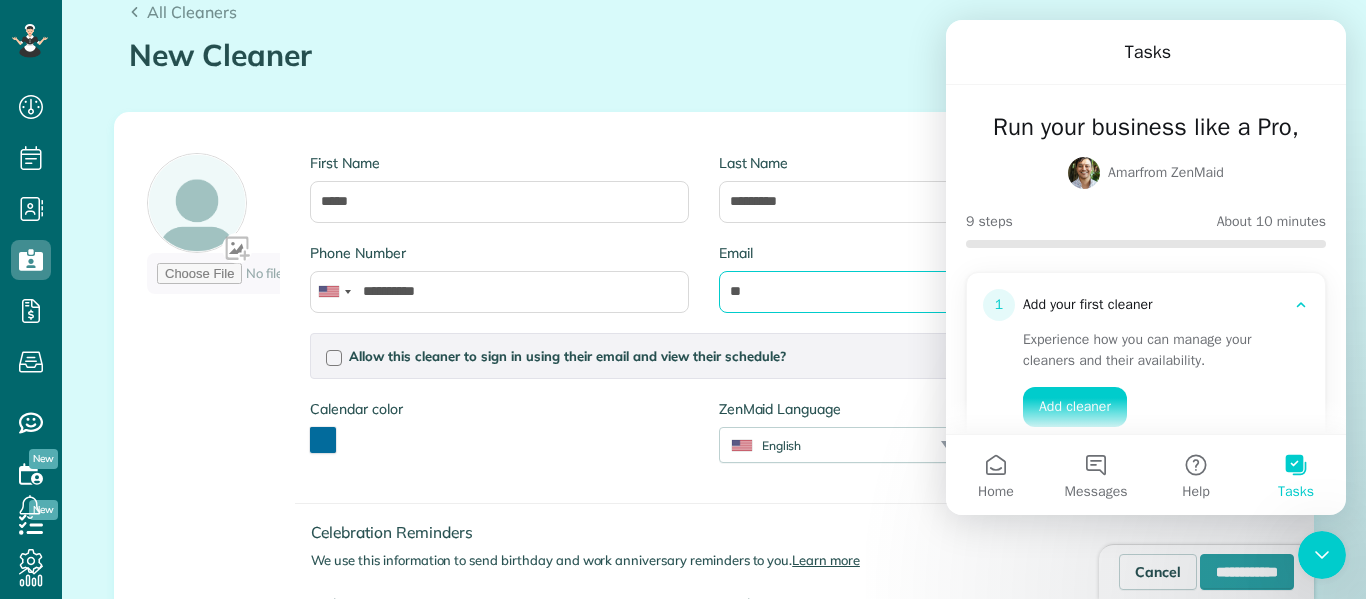 type on "*" 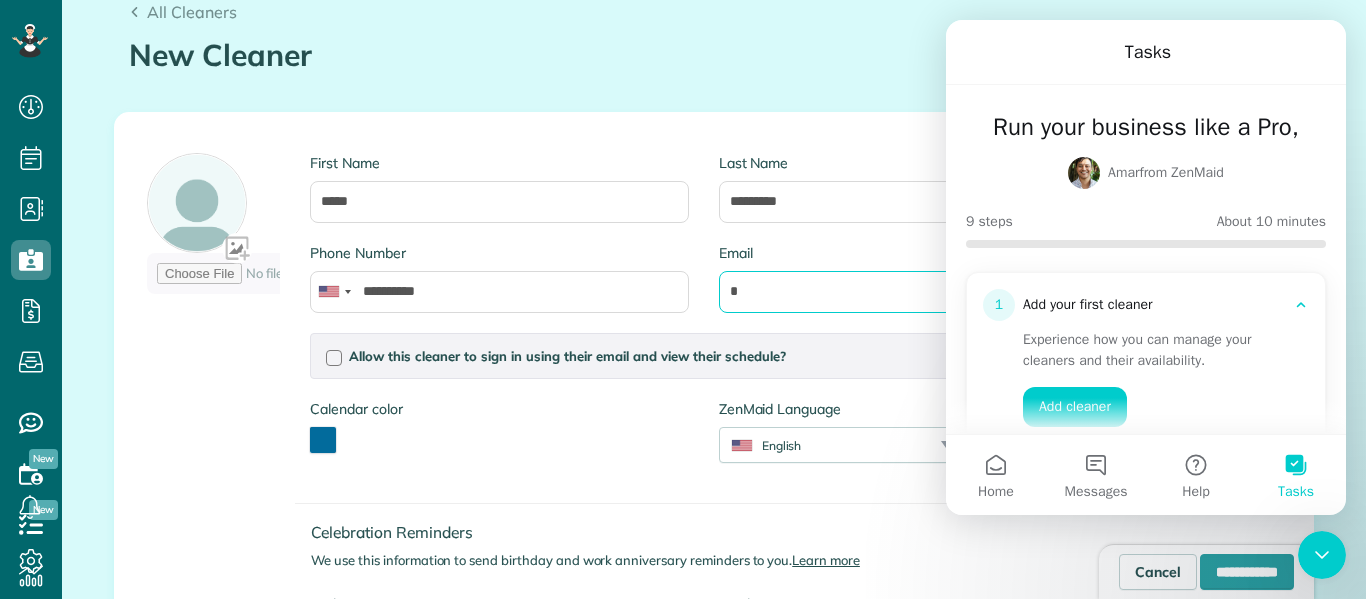 type 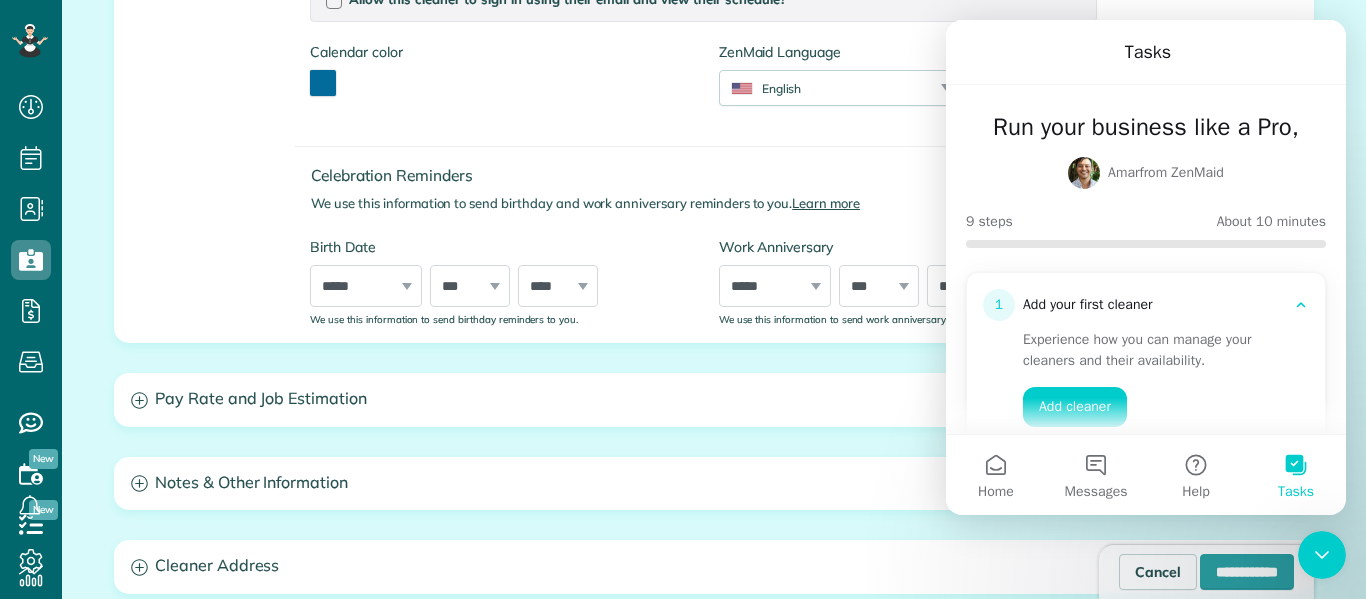 scroll, scrollTop: 636, scrollLeft: 0, axis: vertical 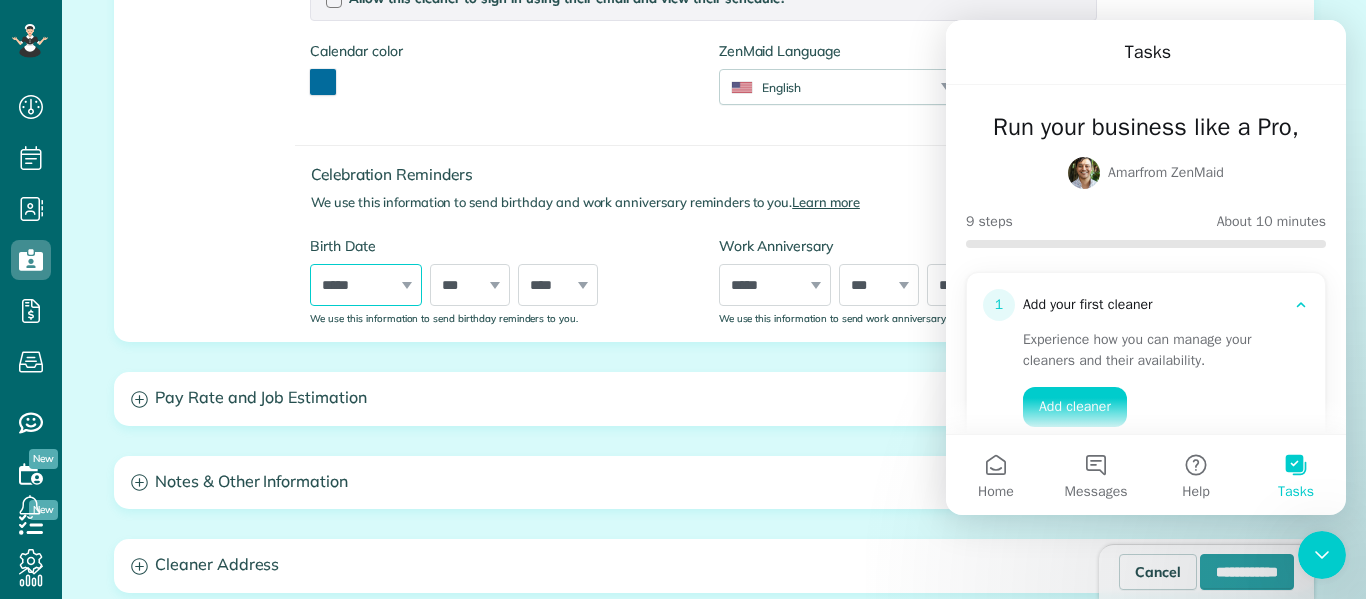 click on "*****
*******
********
*****
*****
***
****
****
******
*********
*******
********
********" at bounding box center (366, 285) 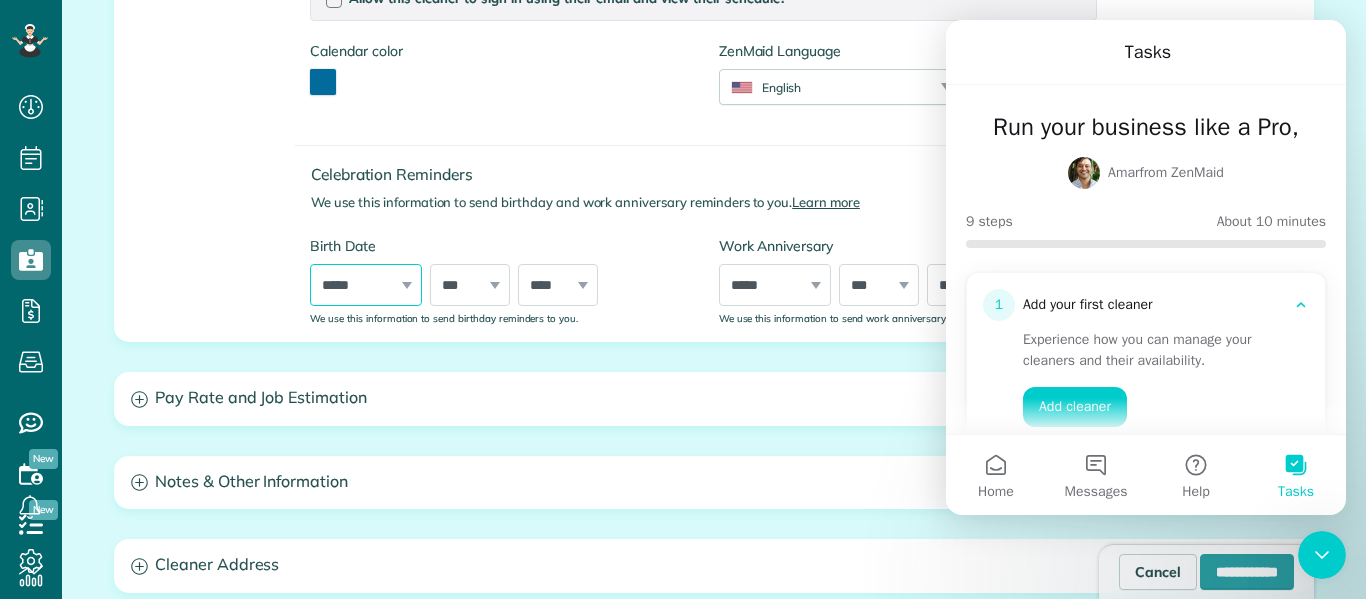 select on "*" 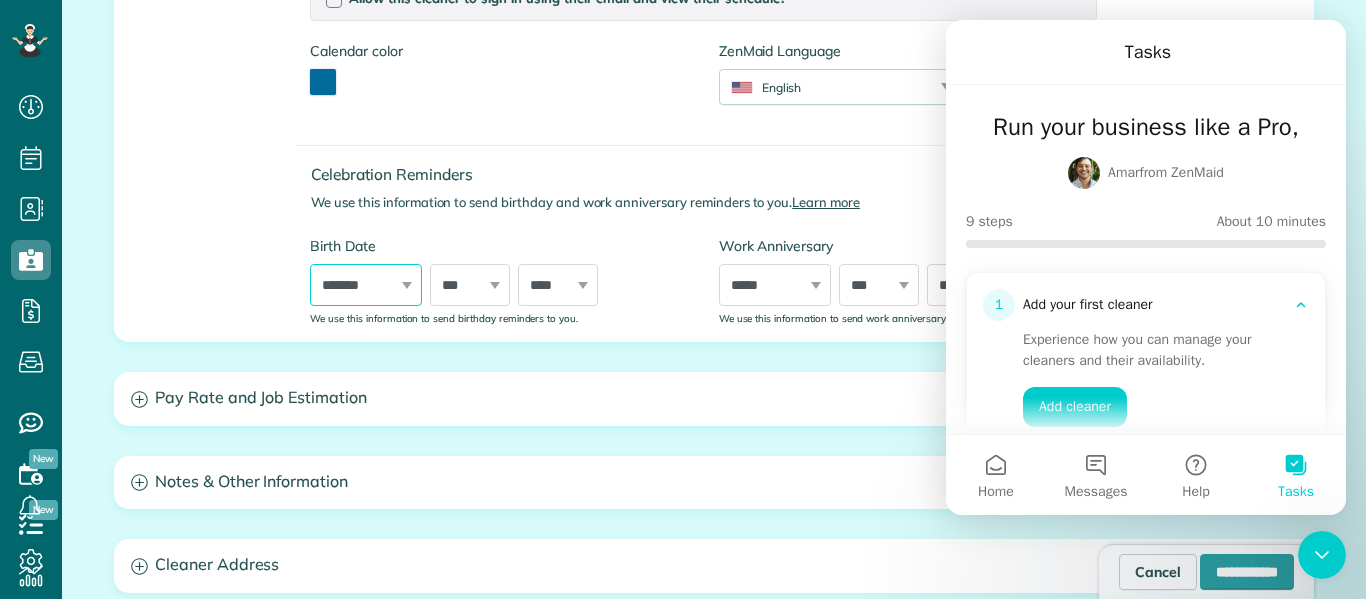 click on "*****
*******
********
*****
*****
***
****
****
******
*********
*******
********
********" at bounding box center [366, 285] 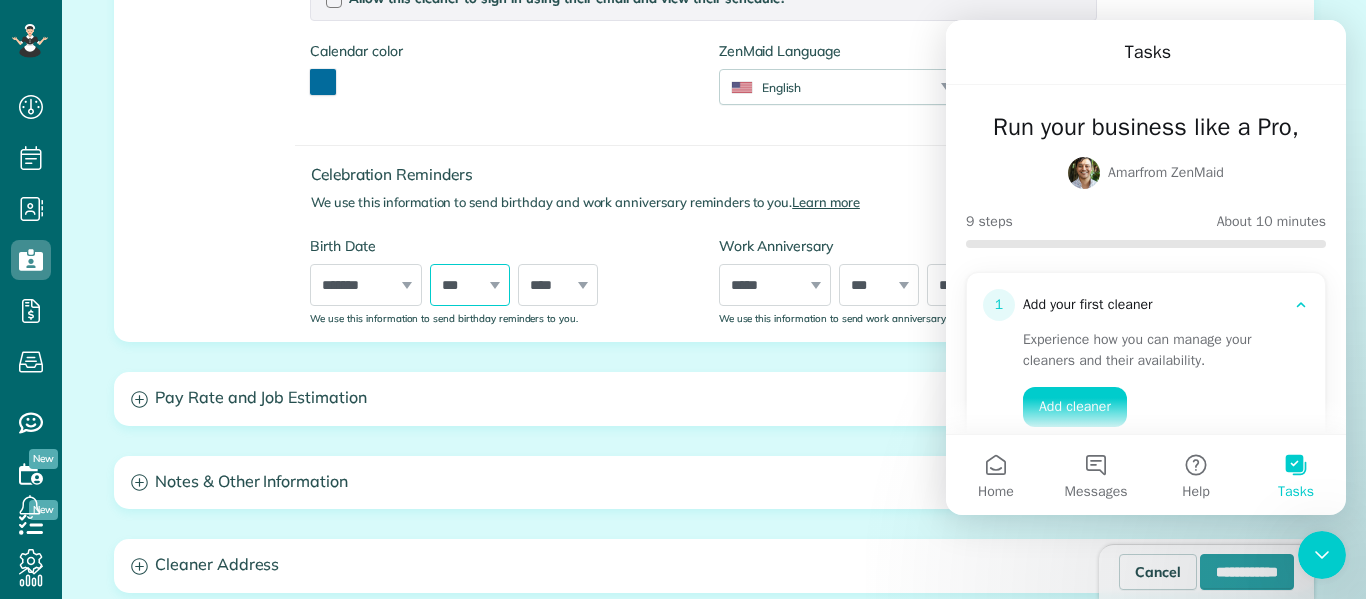 click on "***
*
*
*
*
*
*
*
*
*
**
**
**
**
**
**
**
**
**
**
**
**
**
**
**
**
**
**
**
**
**
**" at bounding box center (470, 285) 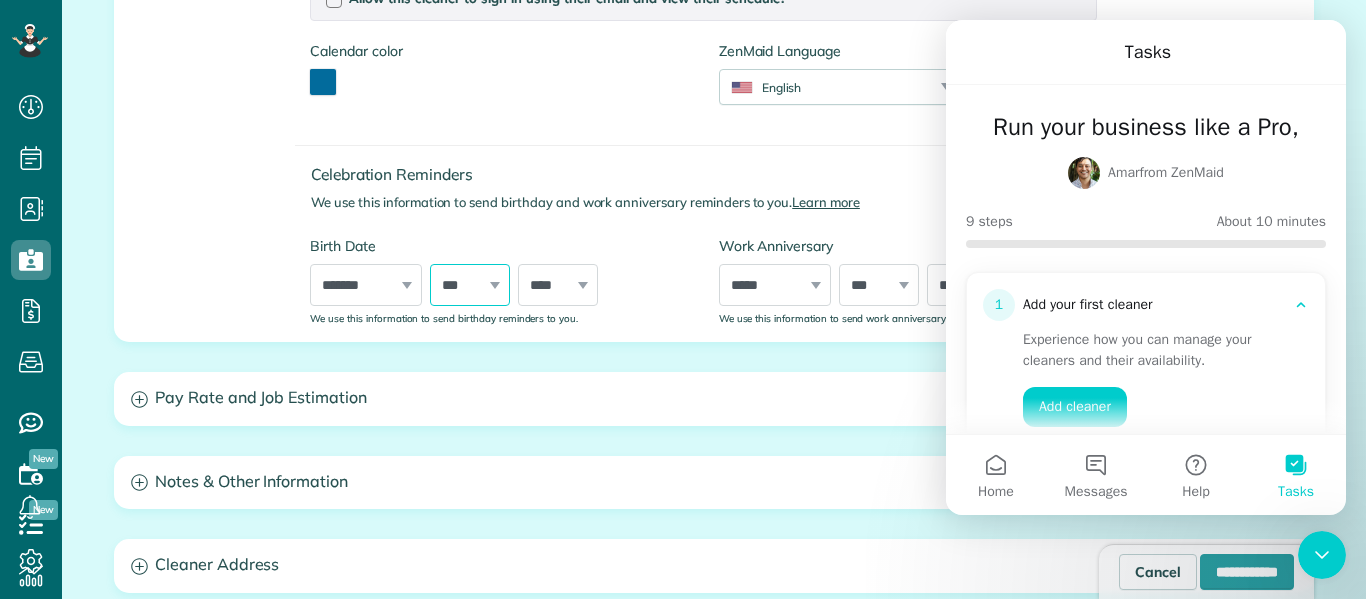 select on "**" 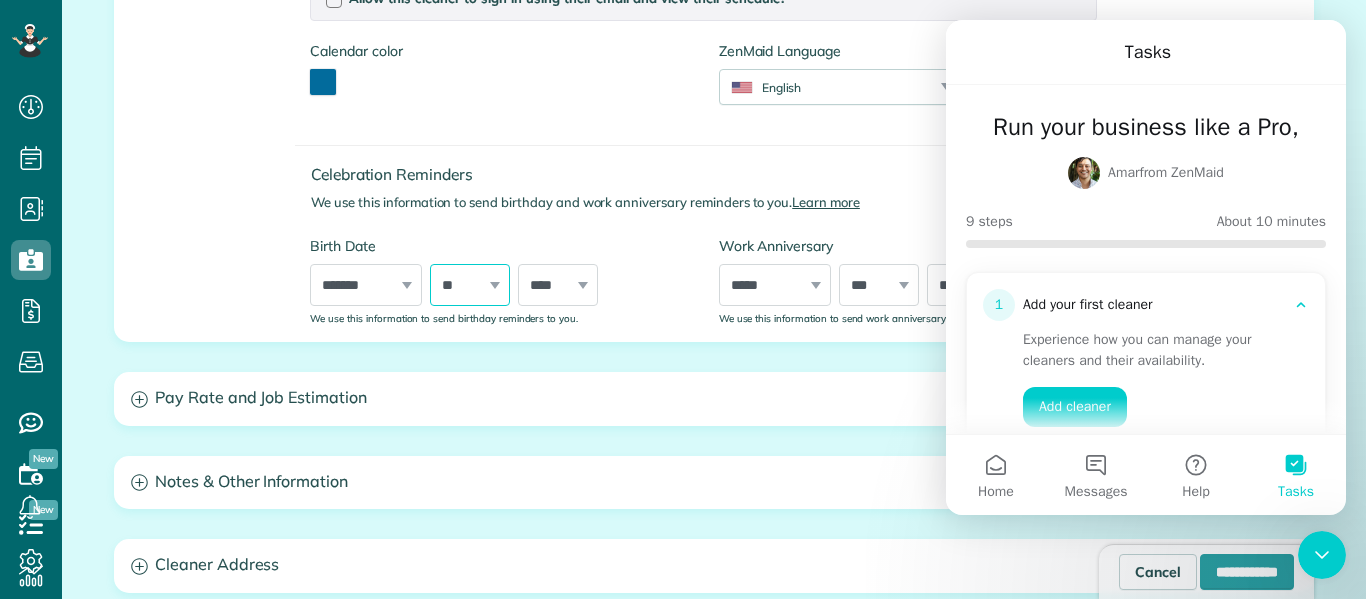 click on "***
*
*
*
*
*
*
*
*
*
**
**
**
**
**
**
**
**
**
**
**
**
**
**
**
**
**
**
**
**
**
**" at bounding box center [470, 285] 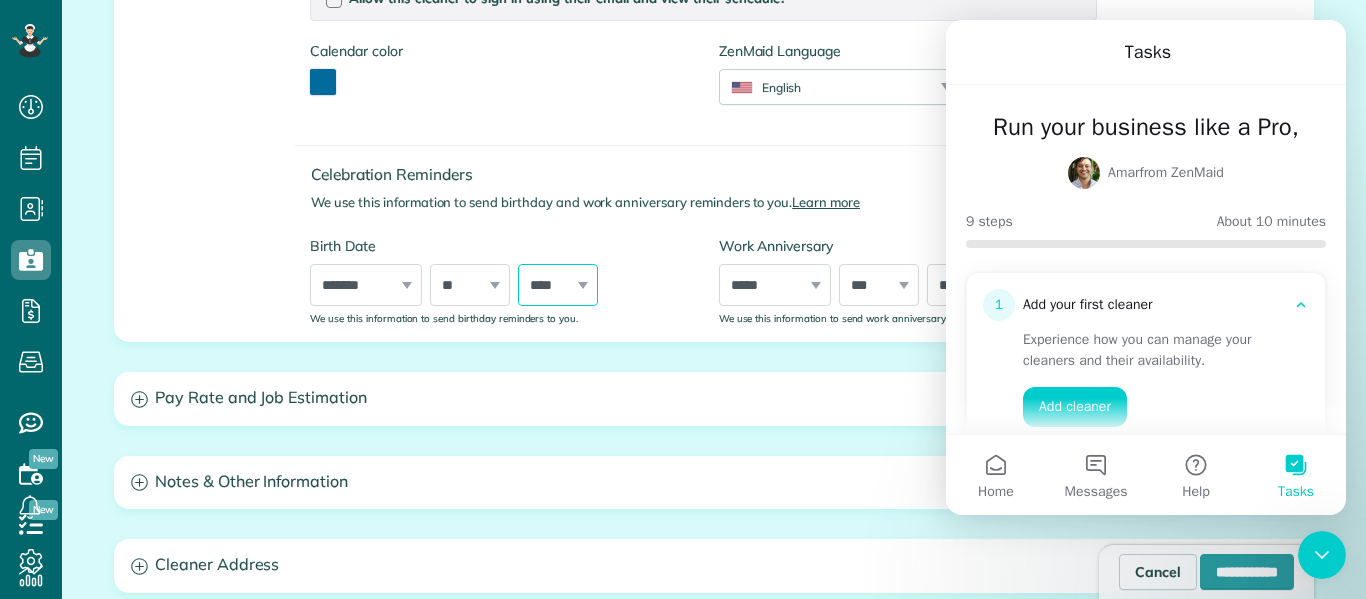 click on "****
****
****
****
****
****
****
****
****
****
****
****
****
****
****
****
****
****
****
****
****
****
****
****
****
****
****
****
****
****
****
****
****
****
****
****
****
****
****
****
****
****
****
****
****
****
****
****
****
****
****
****
****
****
****
****
****
****
****
****
****
****
****
****
****
****
****
****
****
****
****
****
****
****
****
****
****
****
****
****" at bounding box center [558, 285] 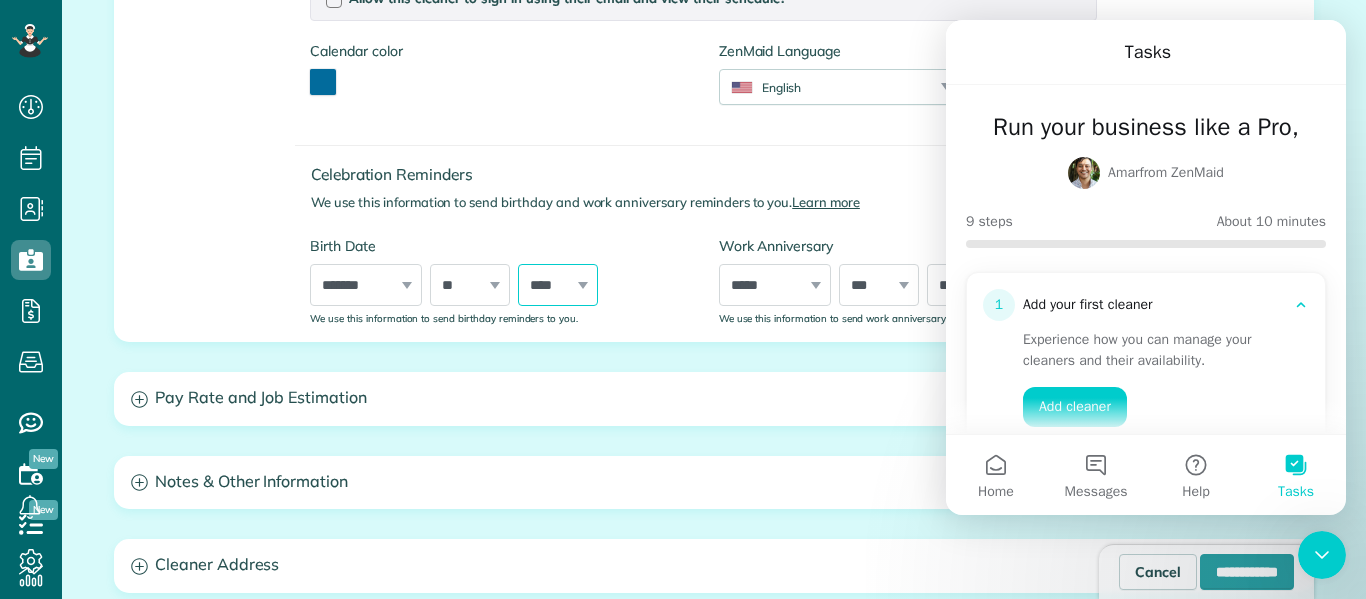 select on "****" 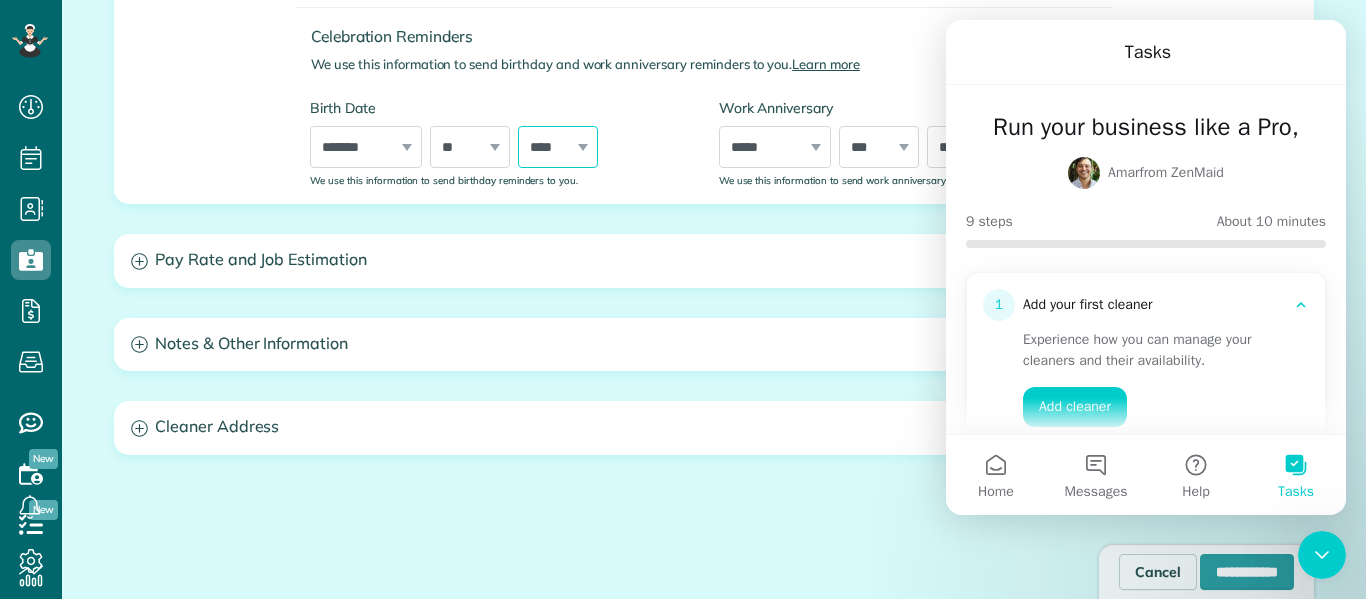 scroll, scrollTop: 778, scrollLeft: 0, axis: vertical 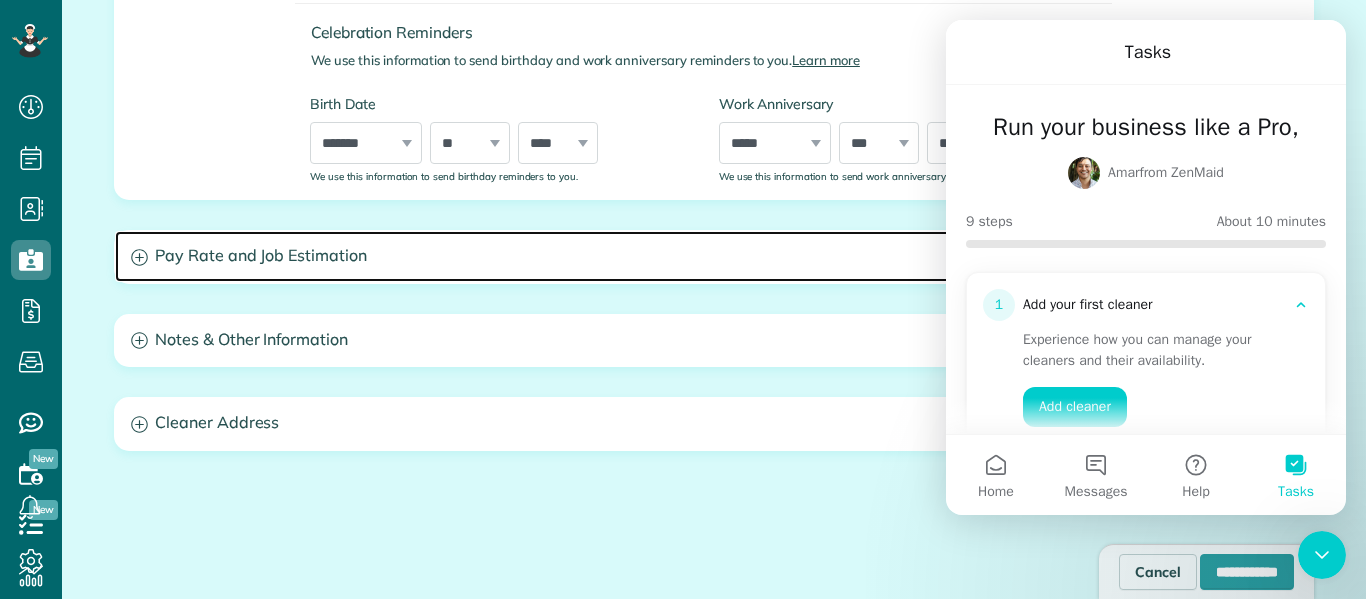 click on "Pay Rate and Job Estimation" at bounding box center [714, 256] 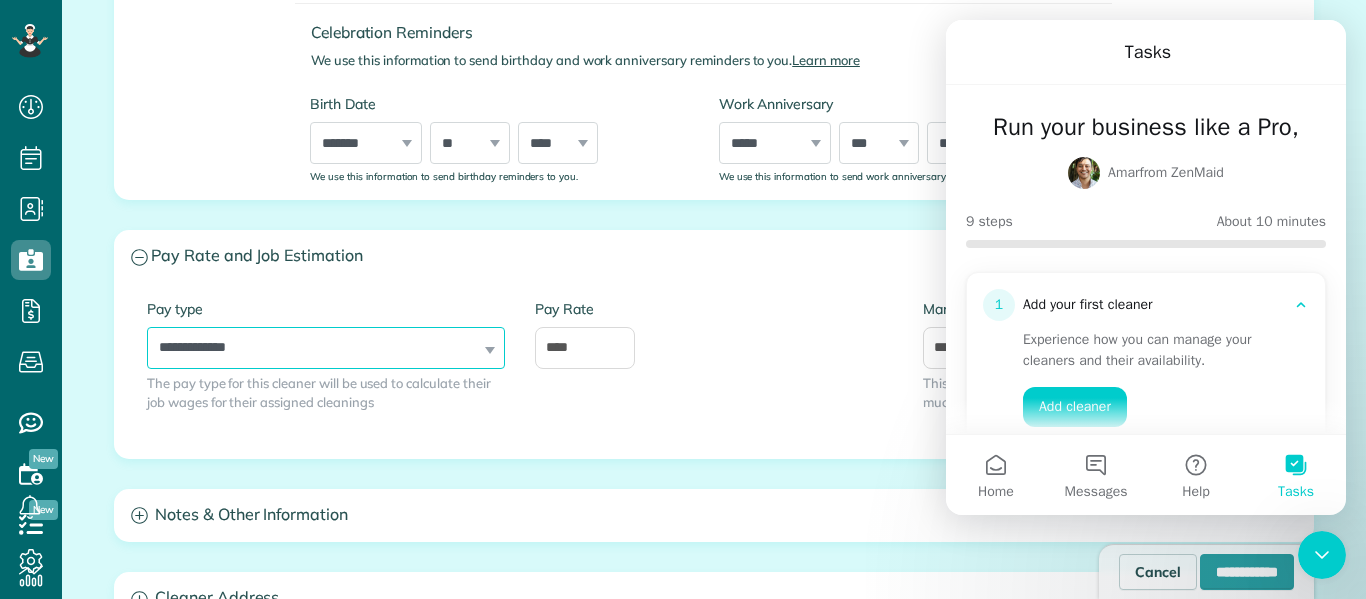 click on "**********" at bounding box center (326, 348) 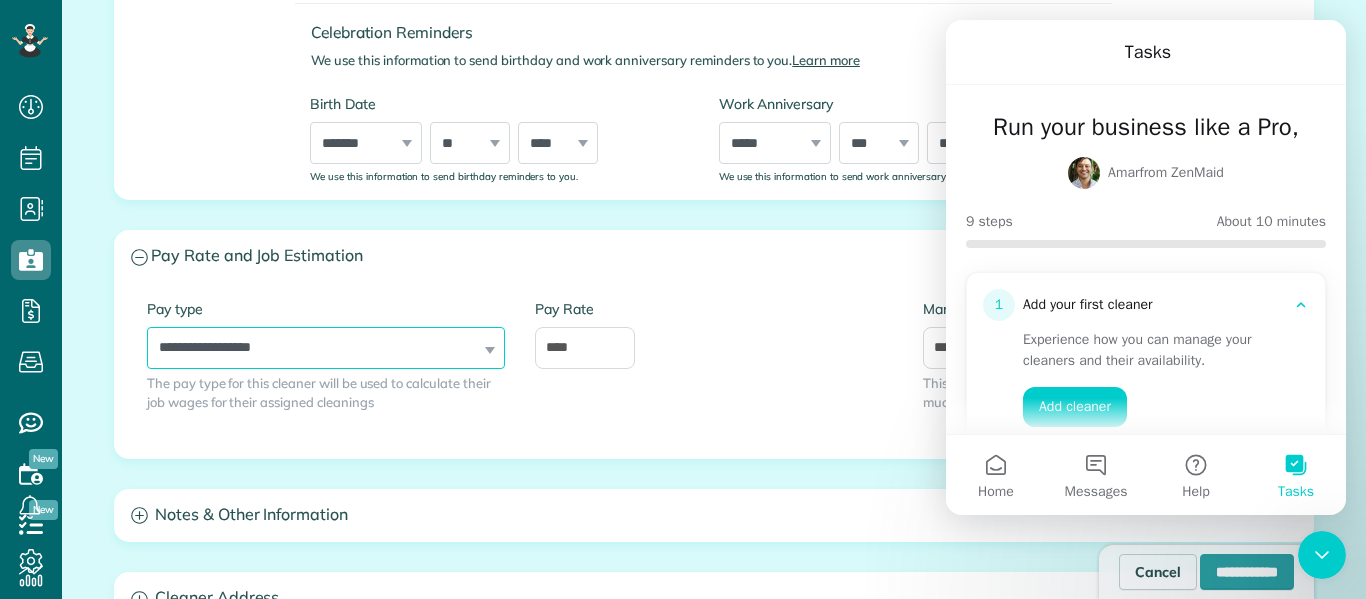click on "**********" at bounding box center (326, 348) 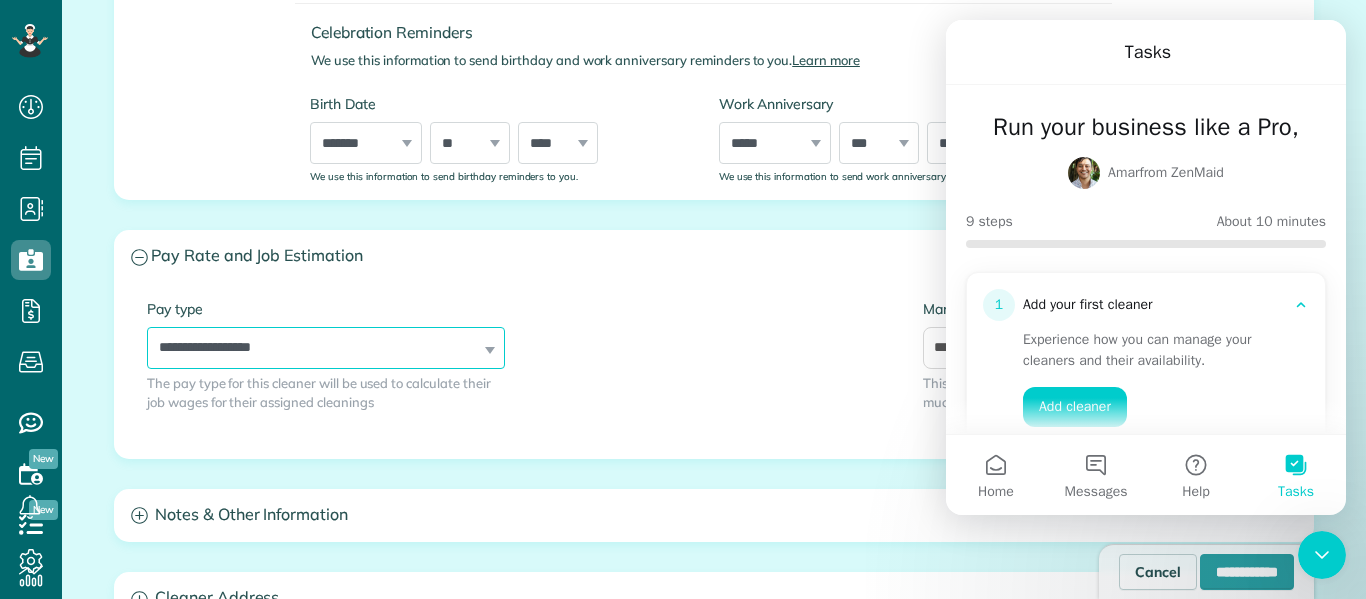 click on "**********" at bounding box center (326, 348) 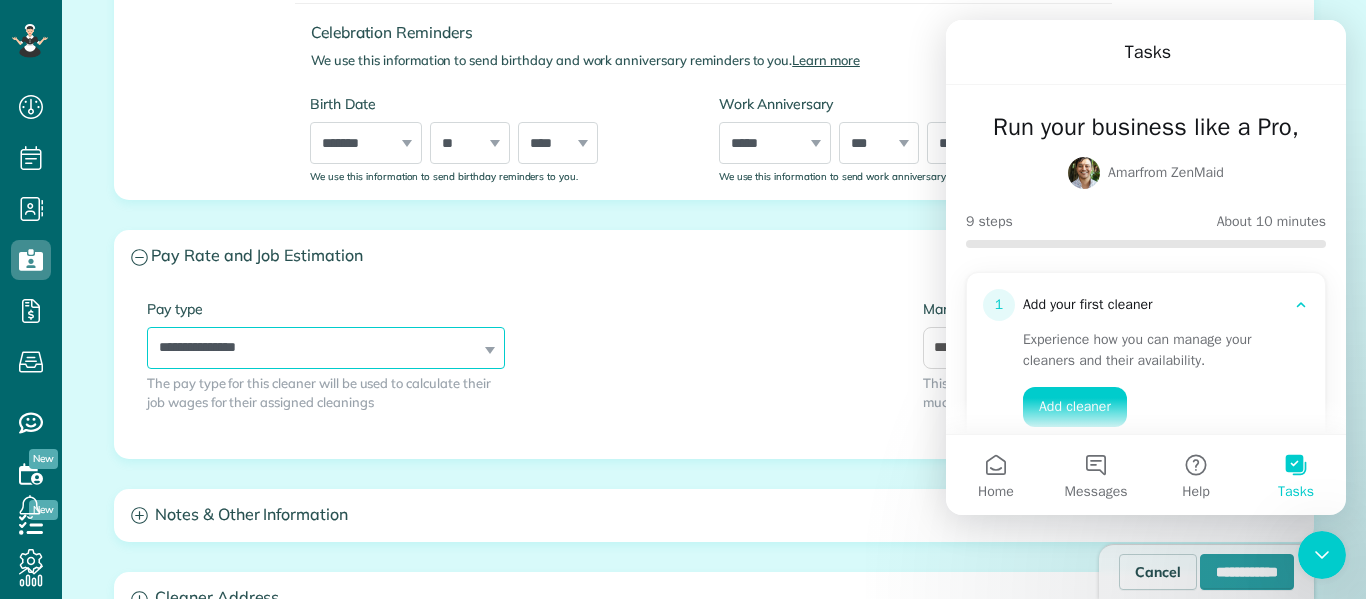 click on "**********" at bounding box center [326, 348] 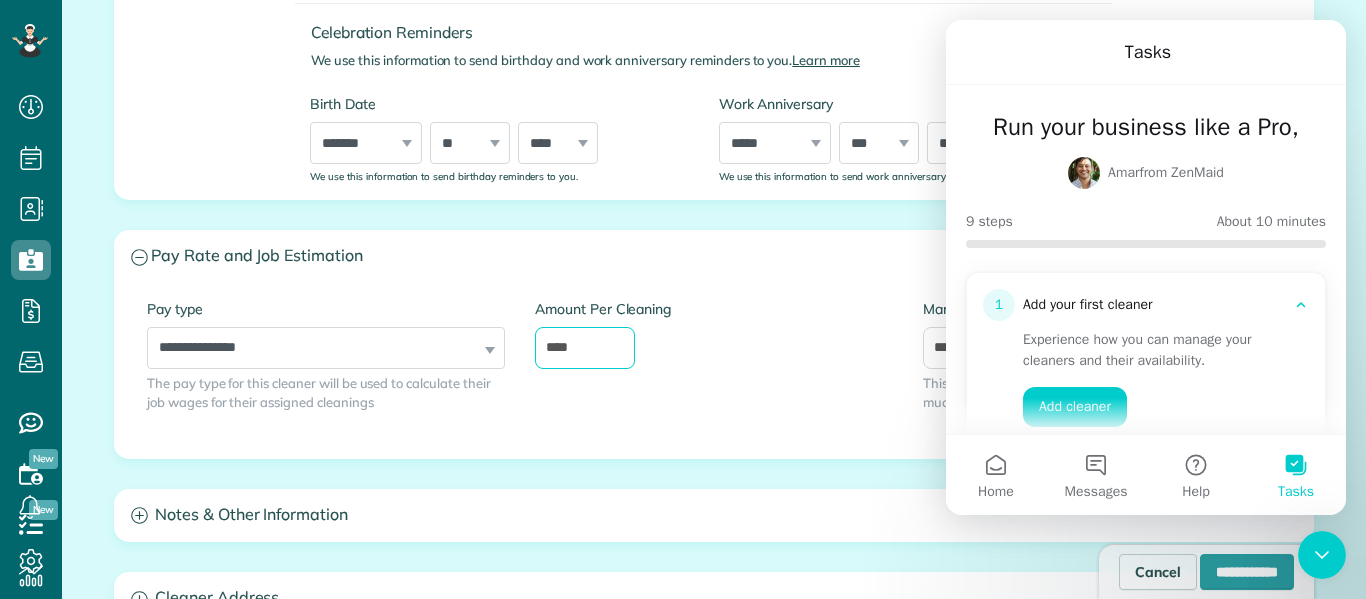 click on "****" at bounding box center [585, 348] 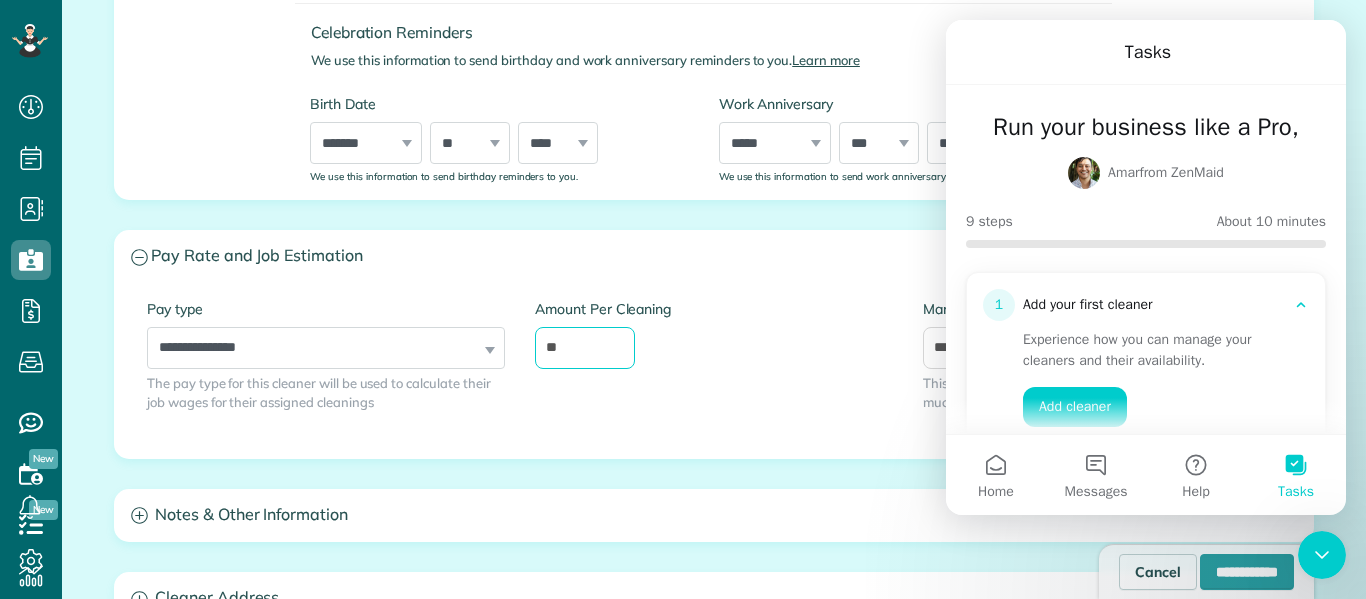 type on "*" 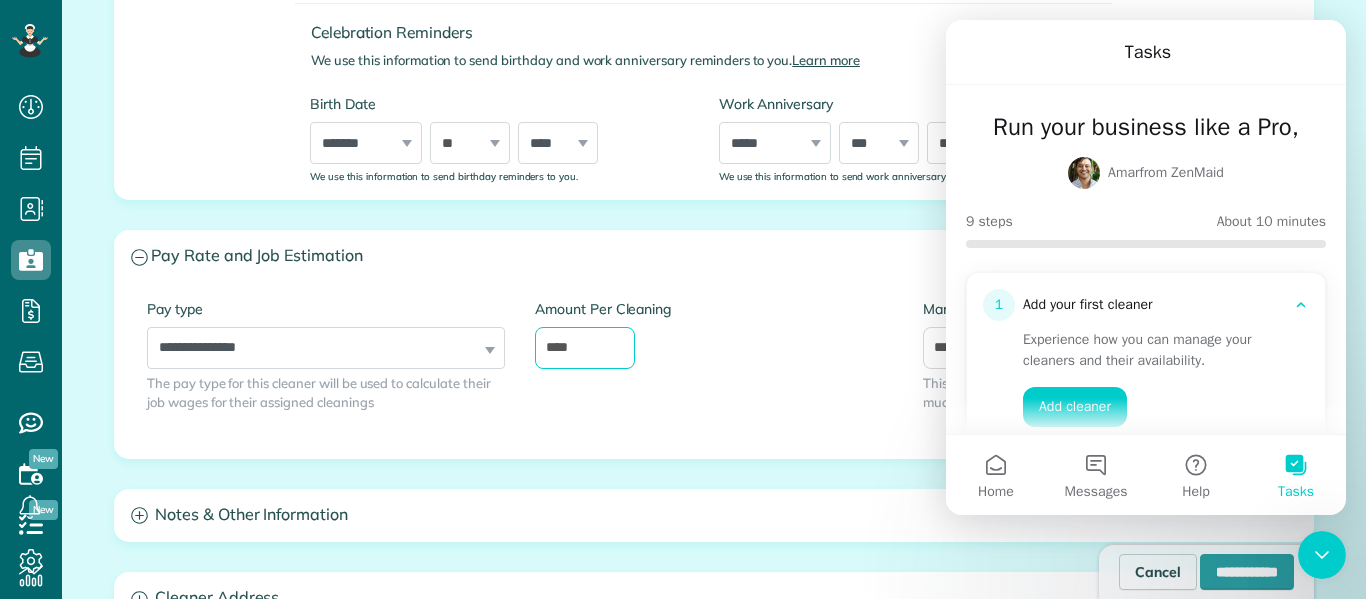 type on "****" 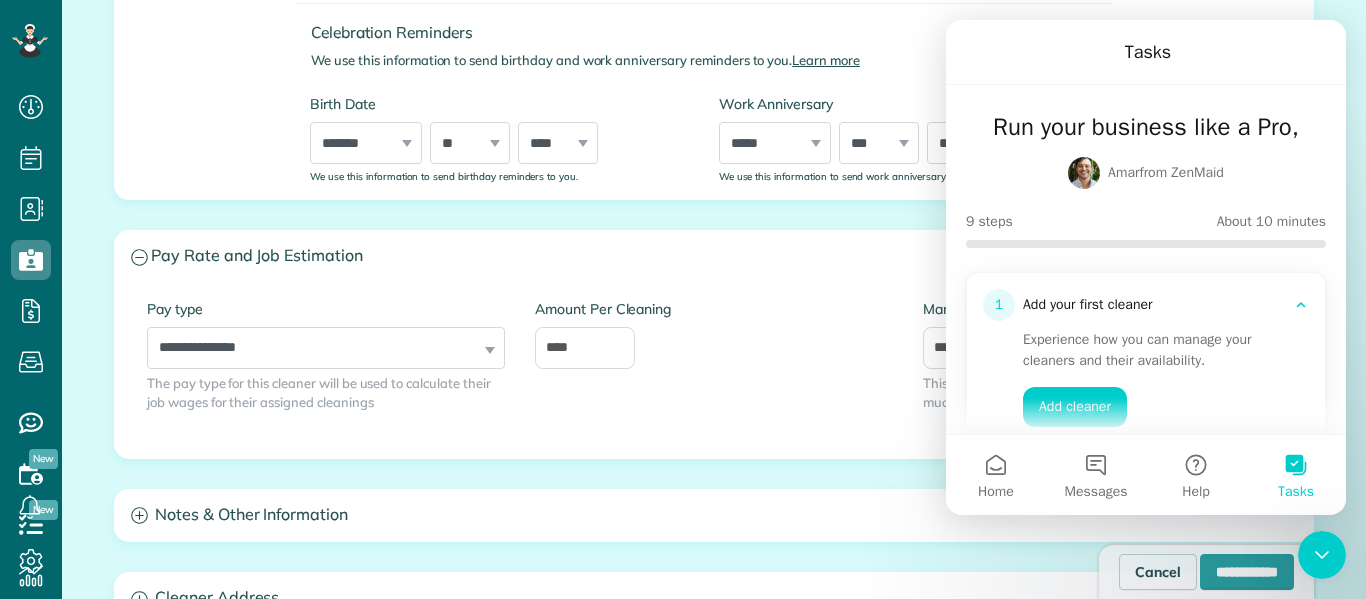 click on "Amount Per Cleaning ****" at bounding box center (714, 334) 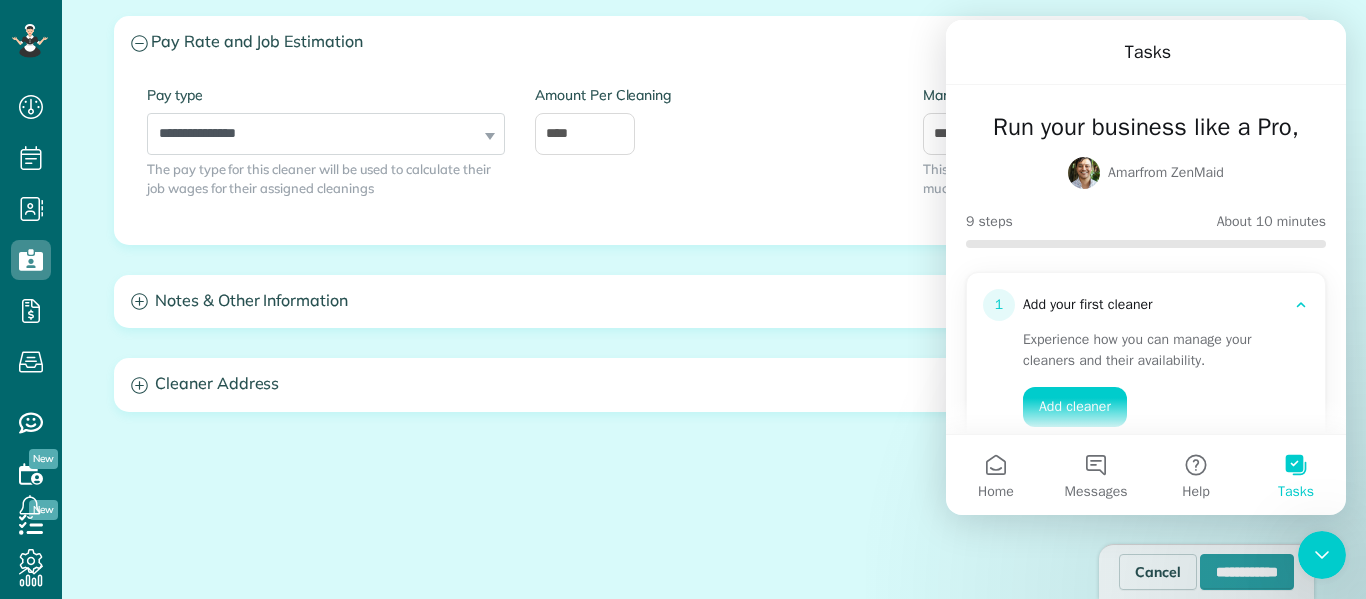 scroll, scrollTop: 1075, scrollLeft: 0, axis: vertical 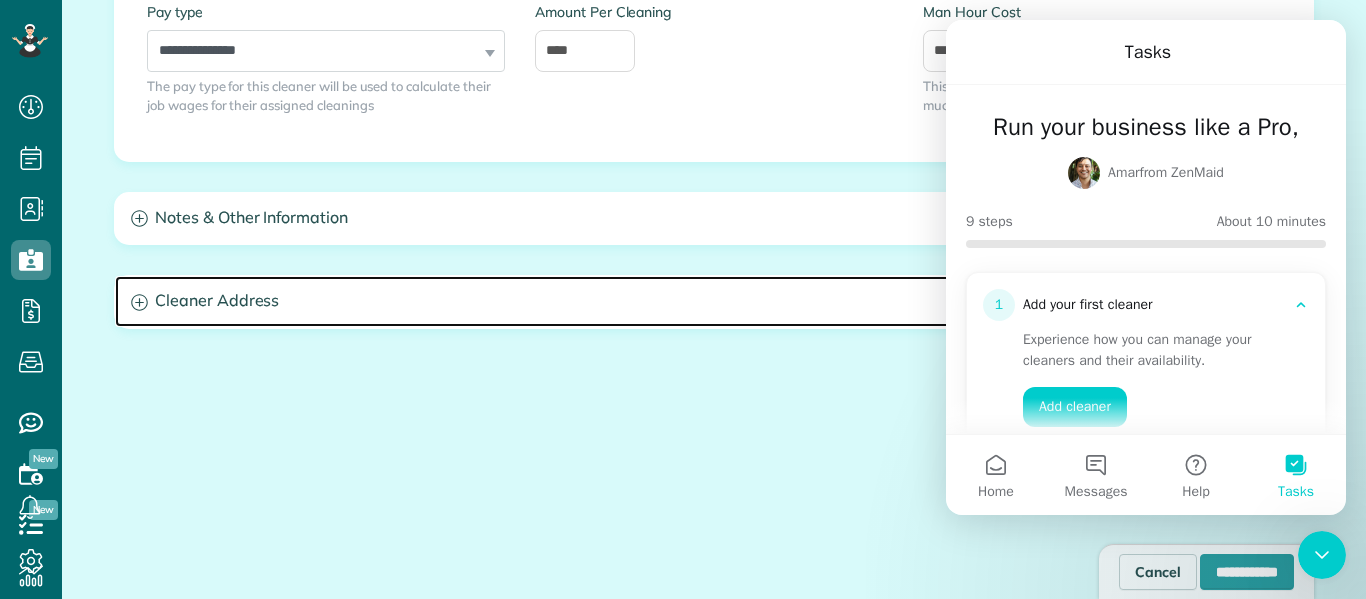 click on "Cleaner Address" at bounding box center (714, 301) 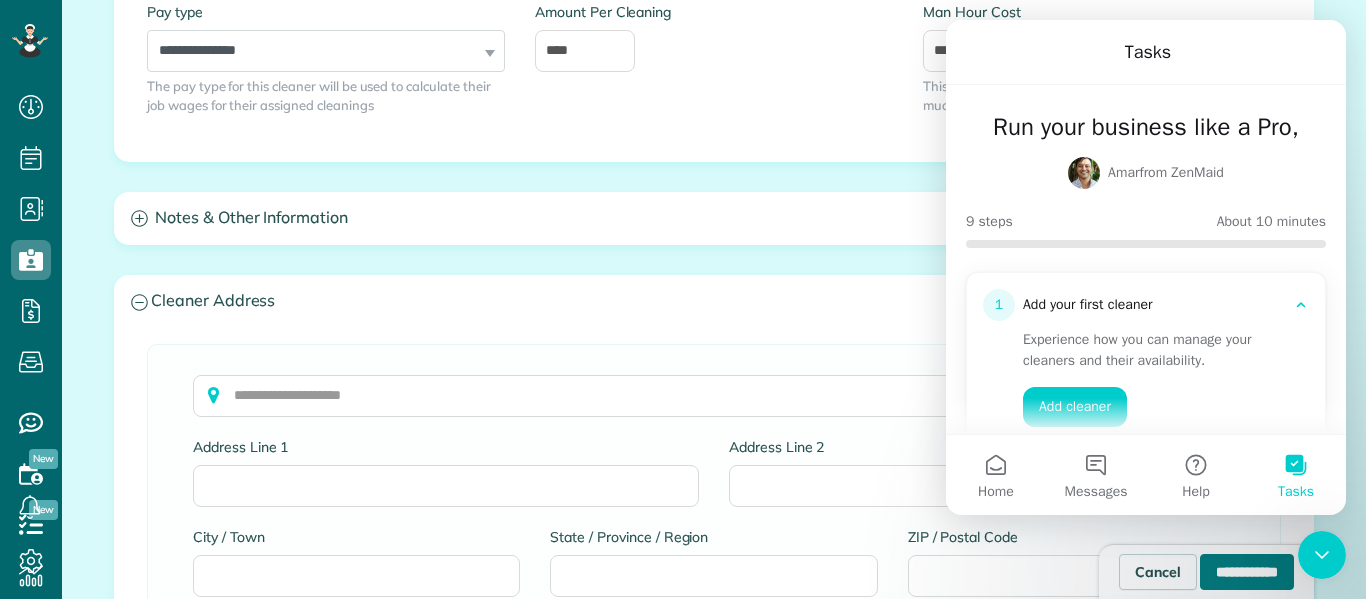 click on "**********" at bounding box center [1247, 572] 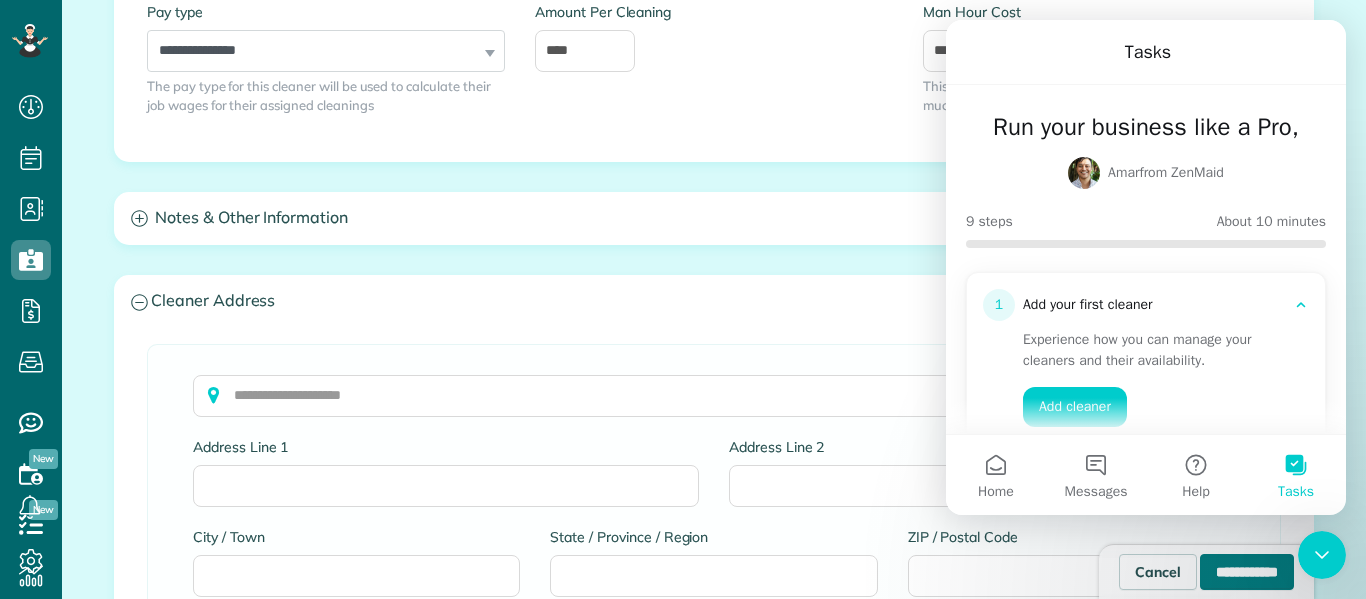 type on "**********" 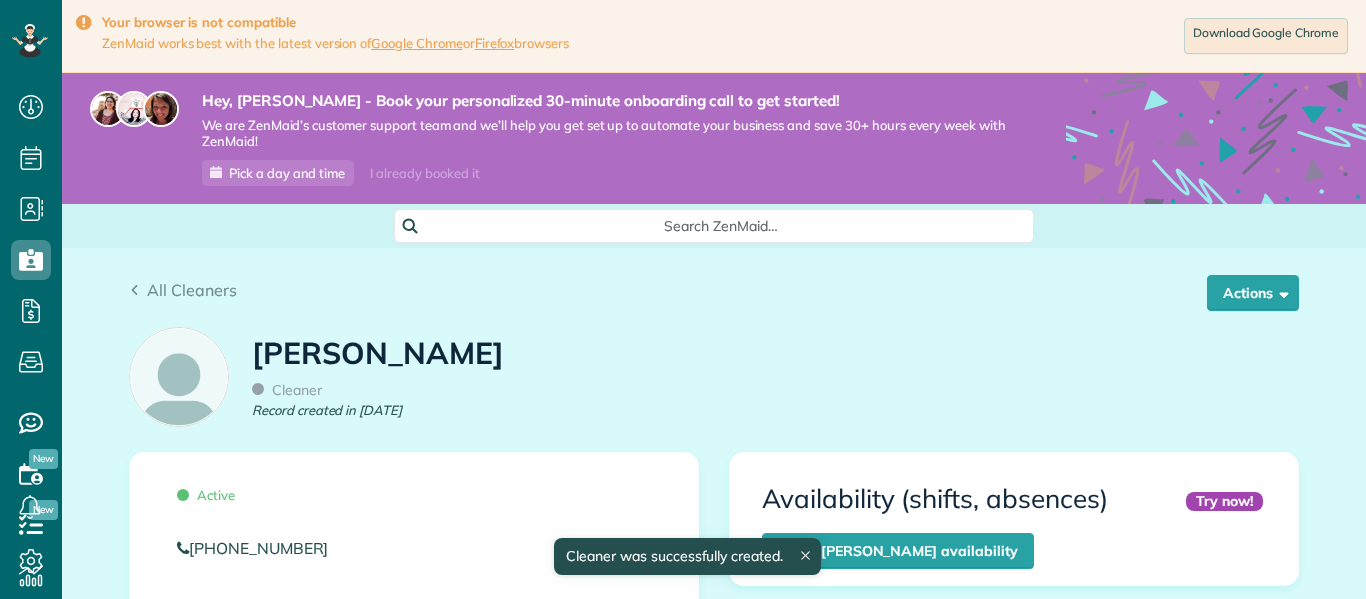 scroll, scrollTop: 0, scrollLeft: 0, axis: both 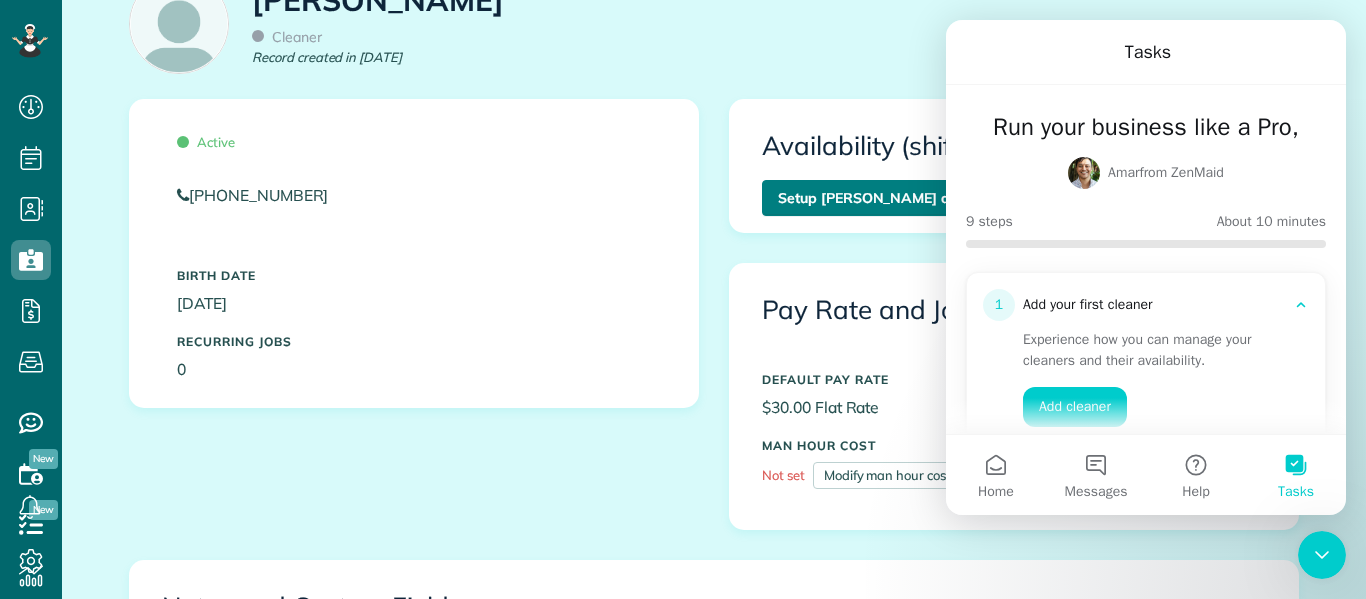 click on "Setup [PERSON_NAME] availability" at bounding box center (898, 198) 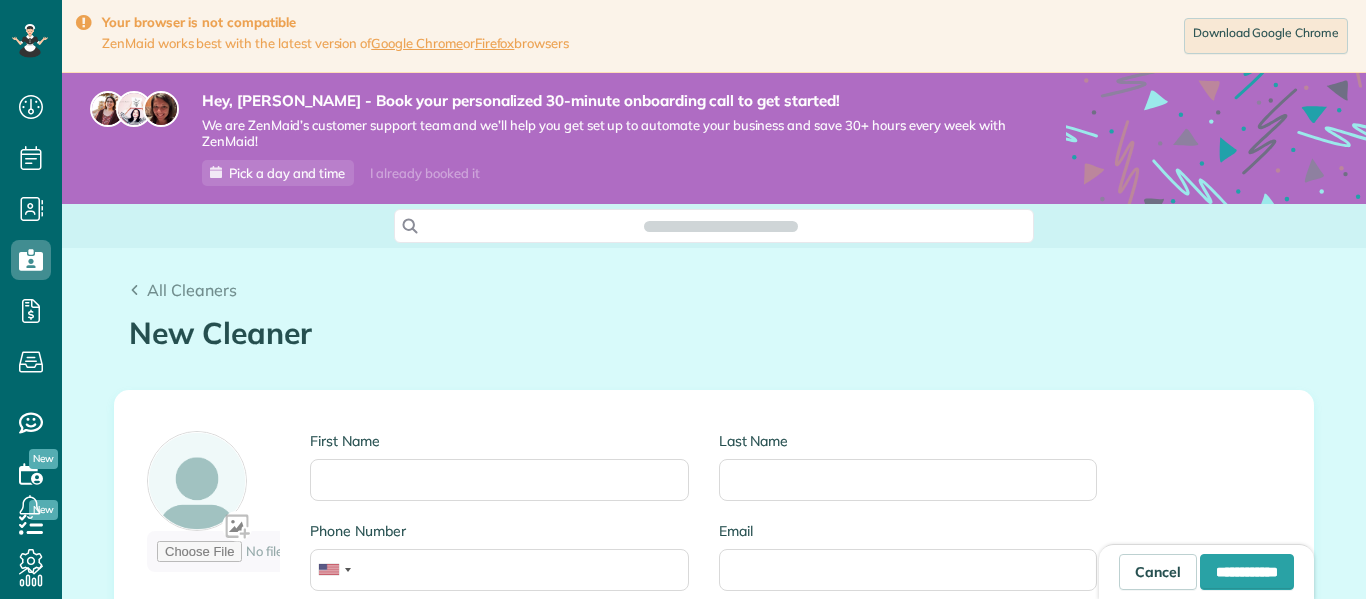 scroll, scrollTop: 0, scrollLeft: 0, axis: both 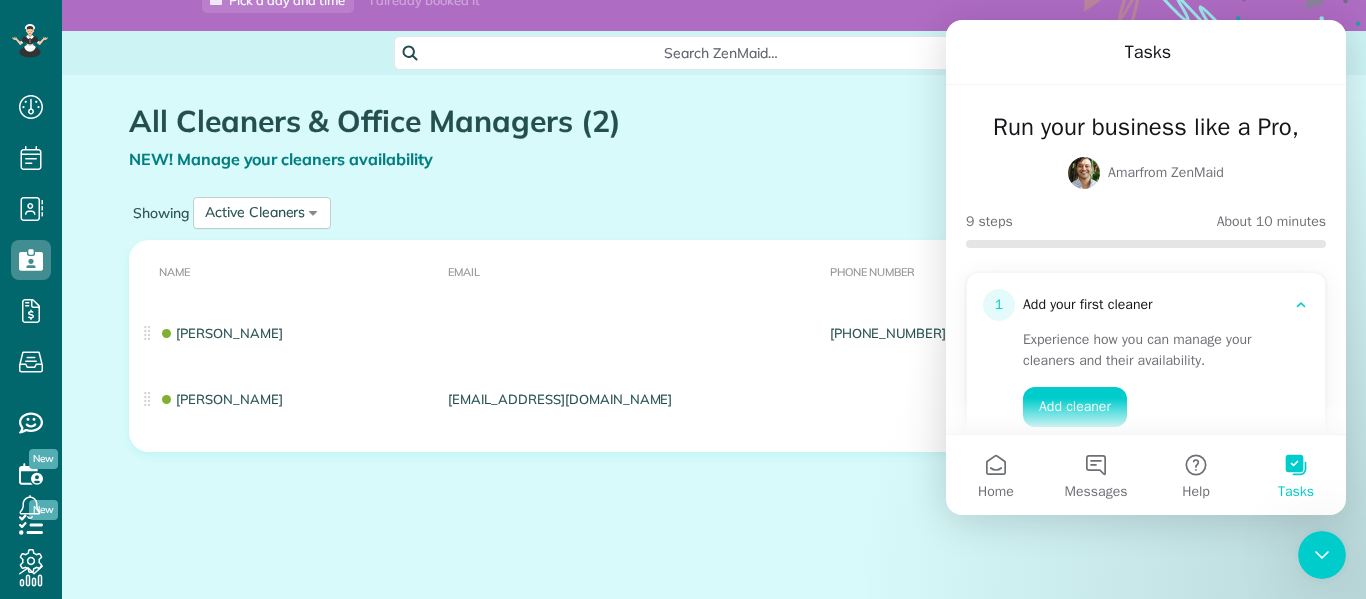 click 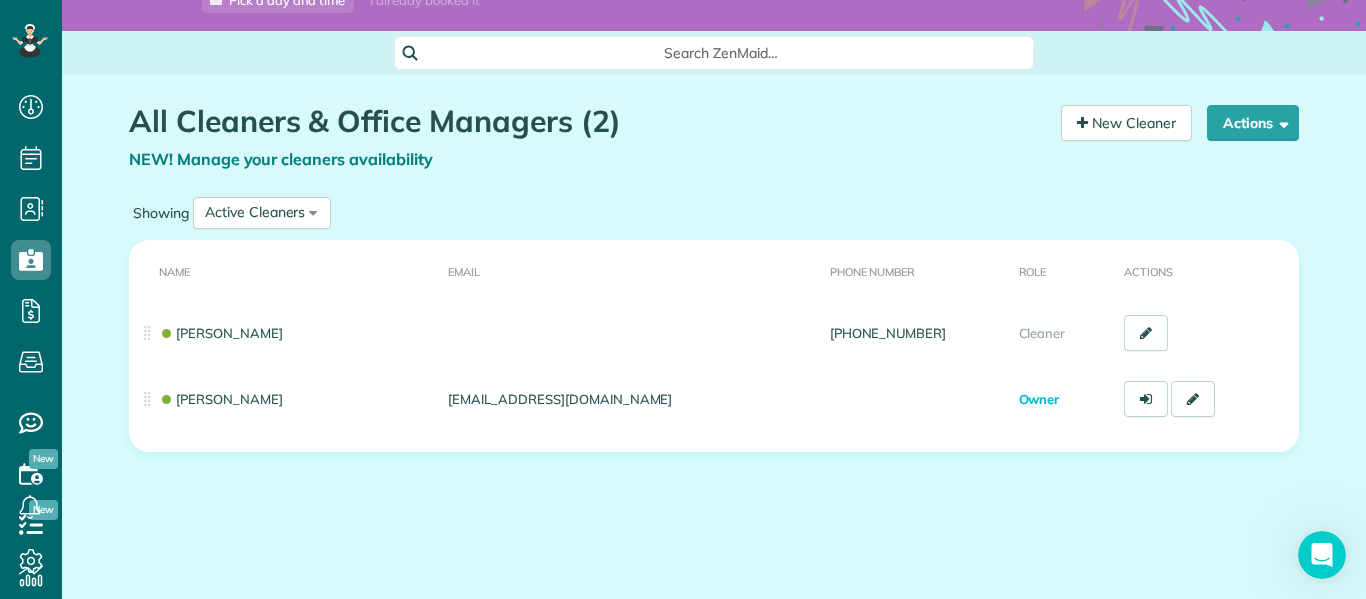 scroll, scrollTop: 0, scrollLeft: 0, axis: both 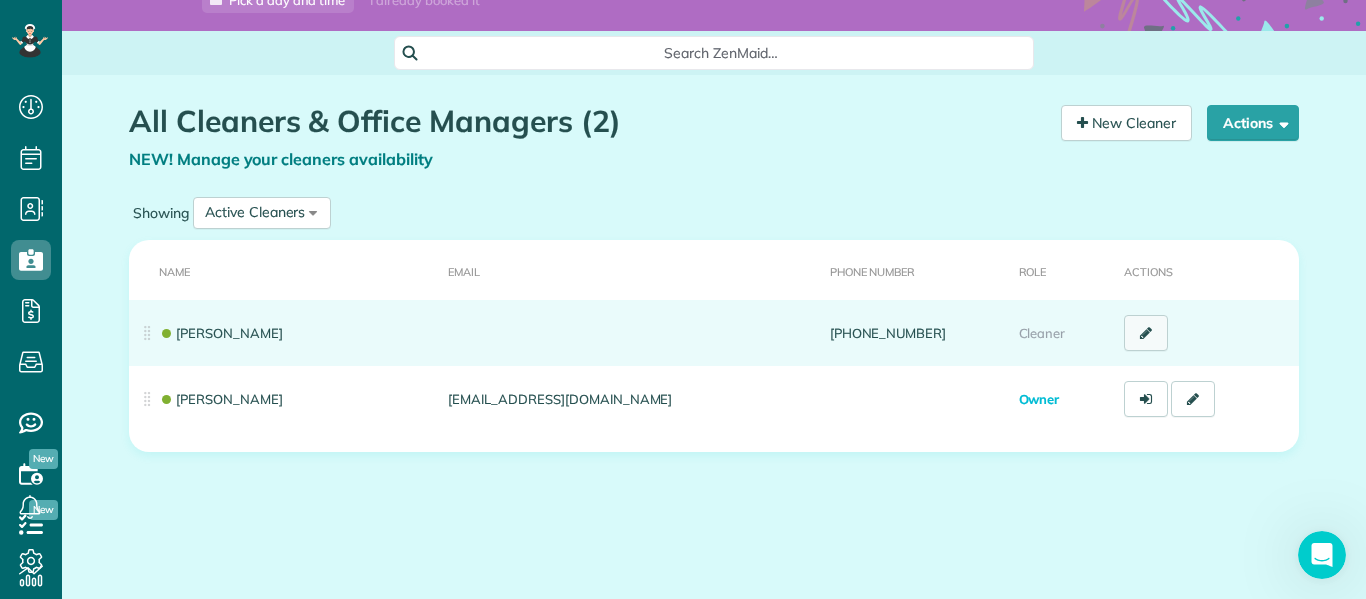 click at bounding box center (1146, 333) 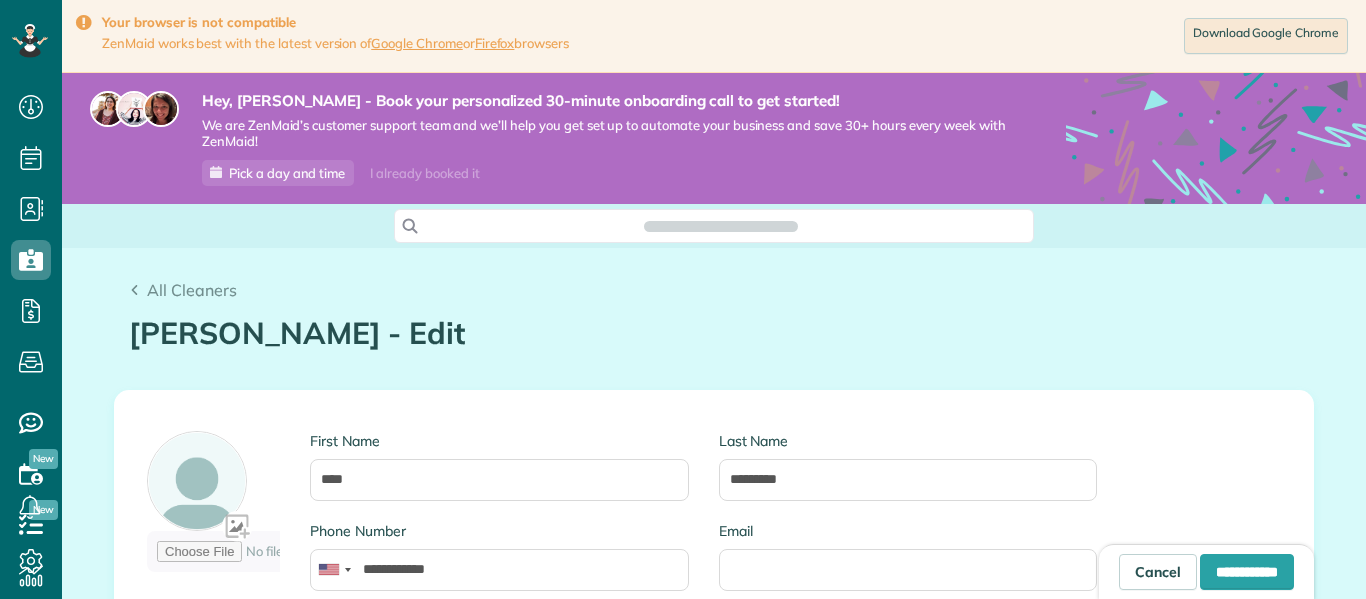 scroll, scrollTop: 0, scrollLeft: 0, axis: both 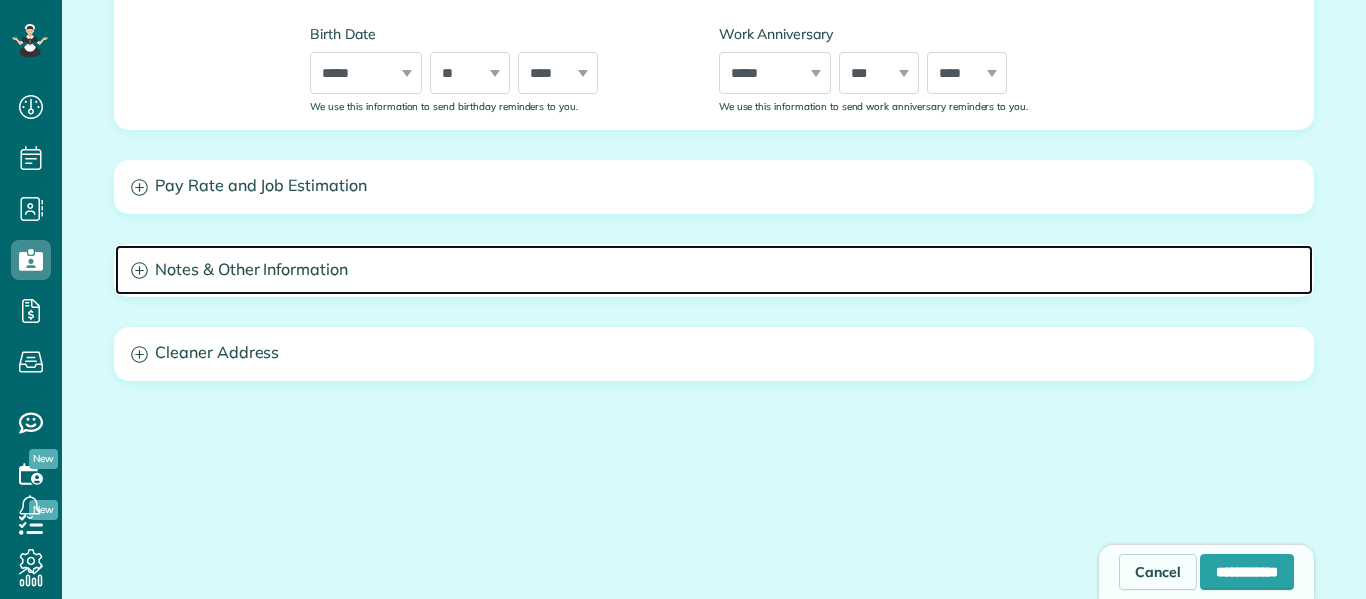 click on "Notes & Other Information" at bounding box center [714, 270] 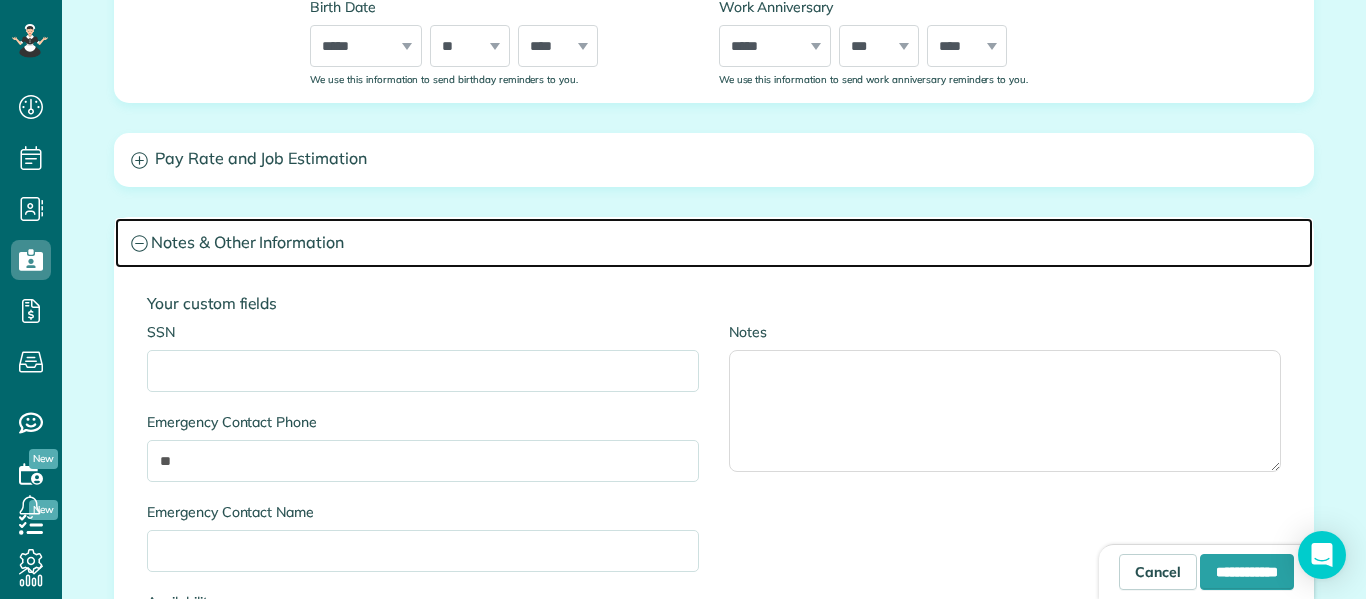 scroll, scrollTop: 867, scrollLeft: 0, axis: vertical 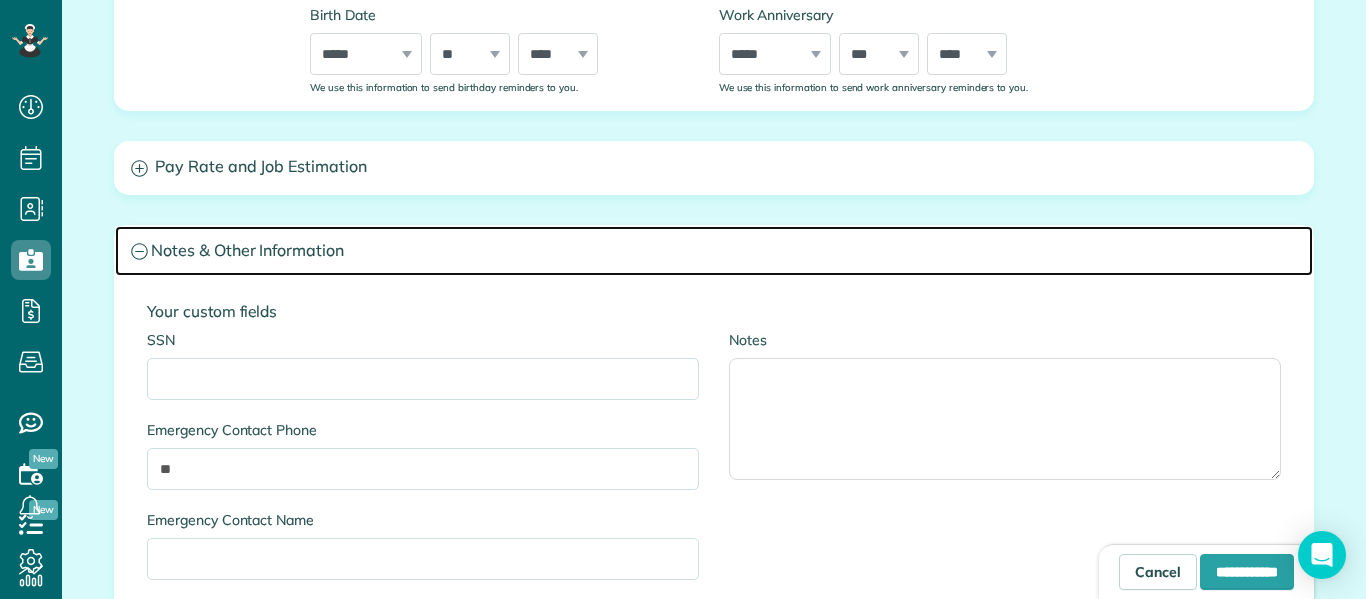 click on "Notes & Other Information" at bounding box center [714, 251] 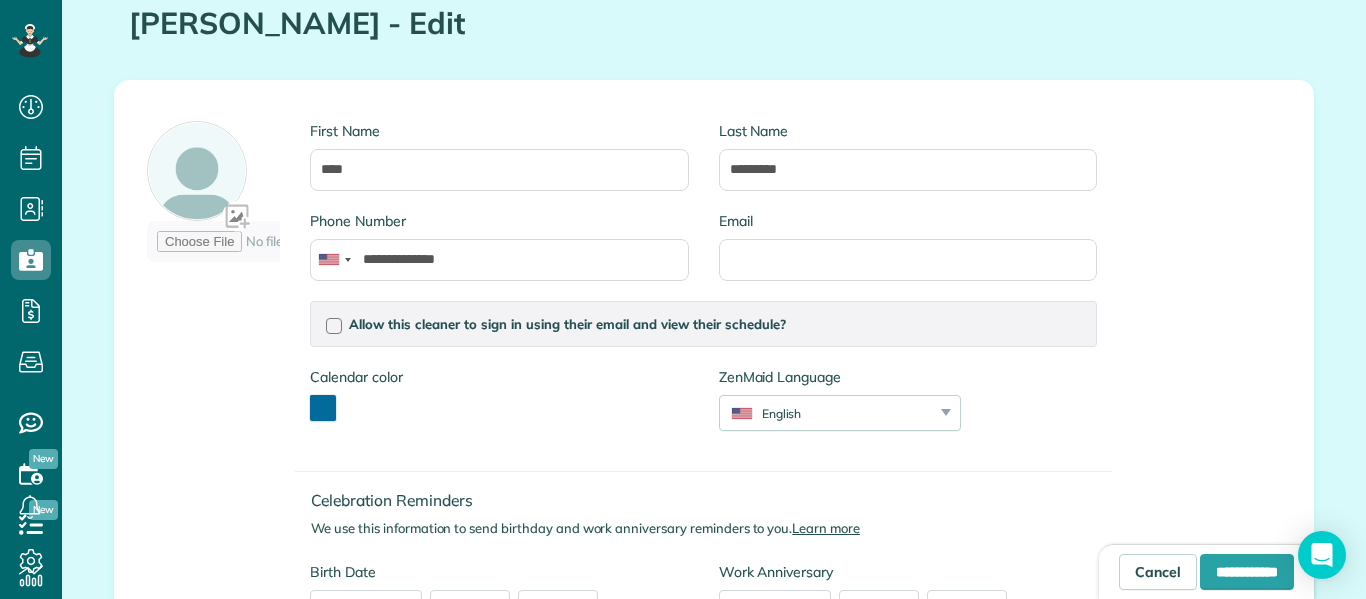 scroll, scrollTop: 0, scrollLeft: 0, axis: both 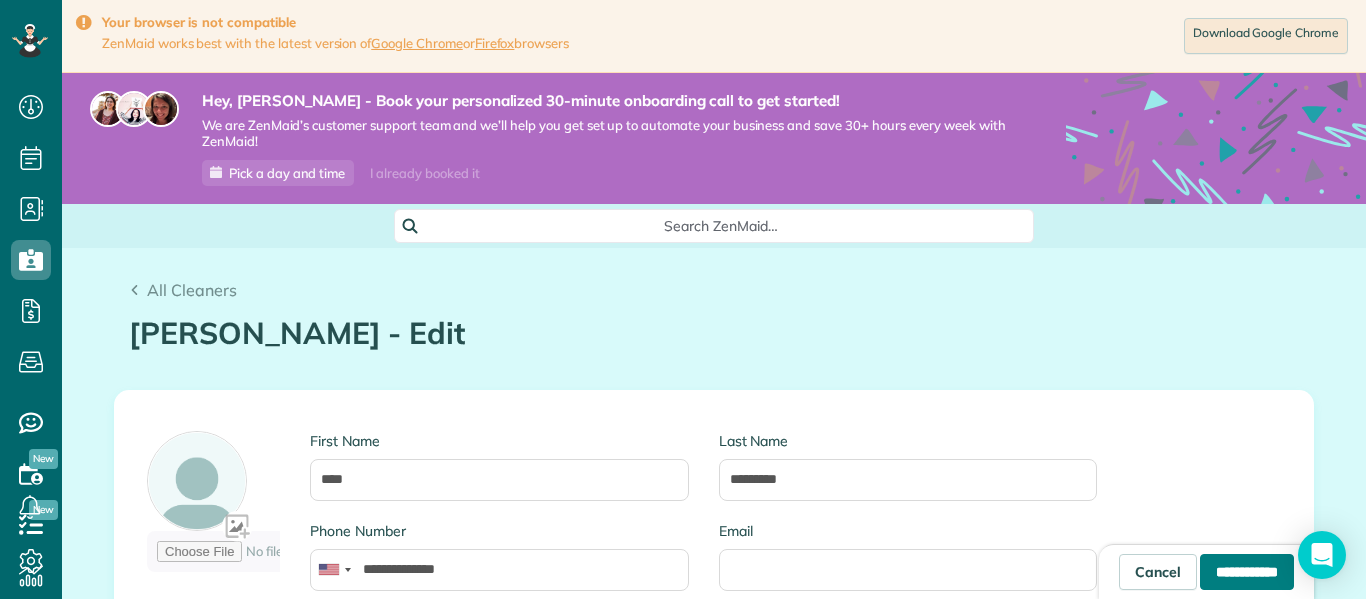 click on "**********" at bounding box center (1247, 572) 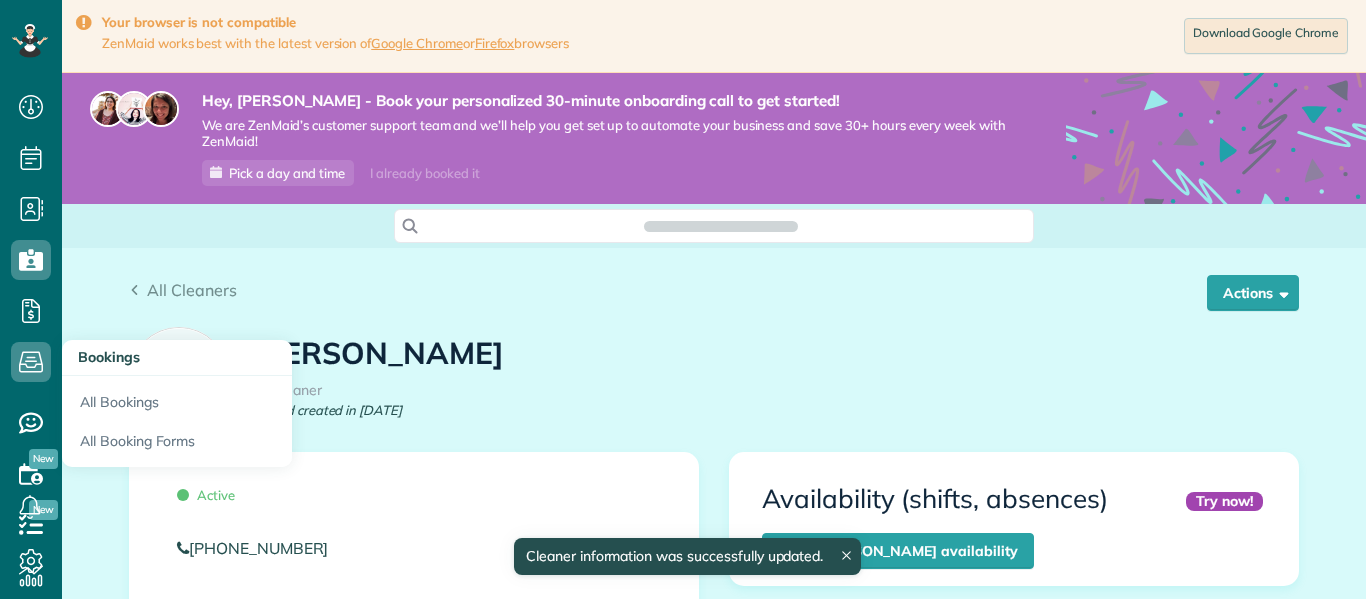 scroll, scrollTop: 0, scrollLeft: 0, axis: both 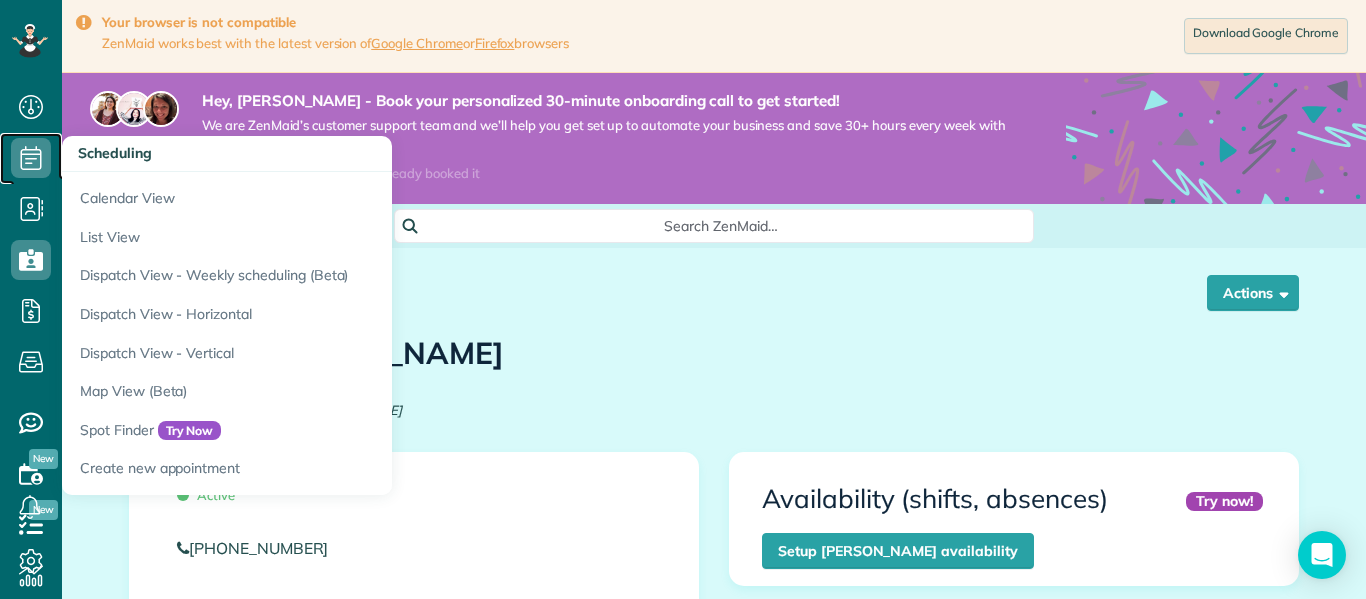 click on "Scheduling" at bounding box center [31, 178] 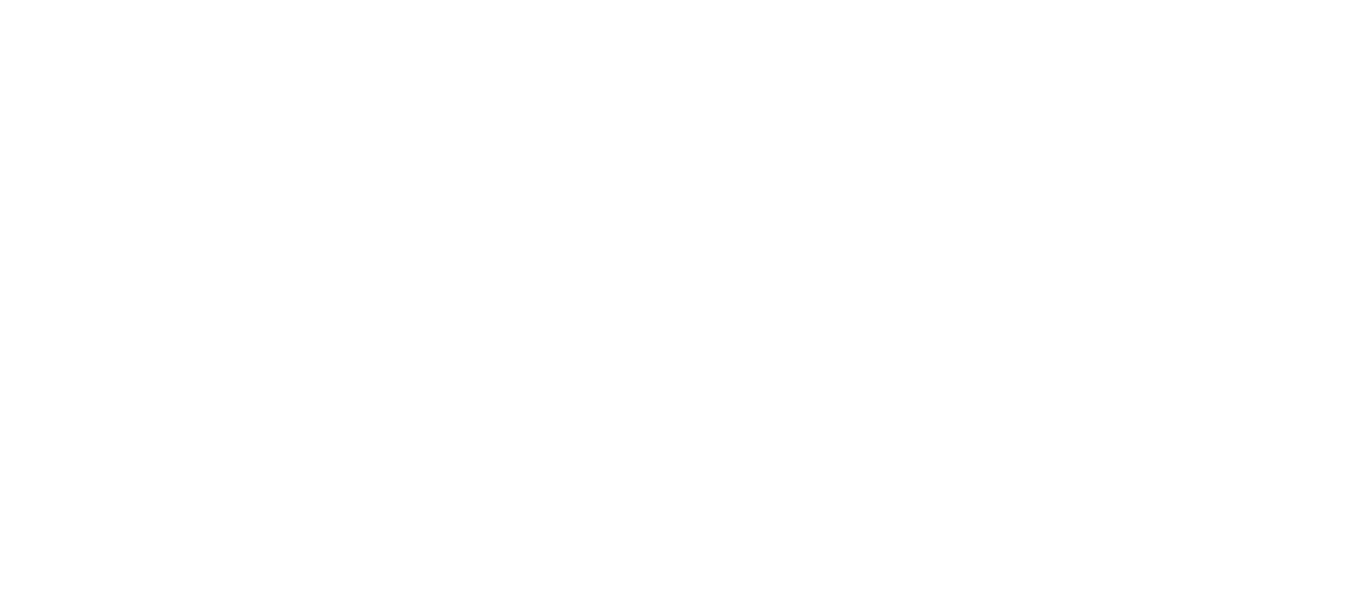 scroll, scrollTop: 0, scrollLeft: 0, axis: both 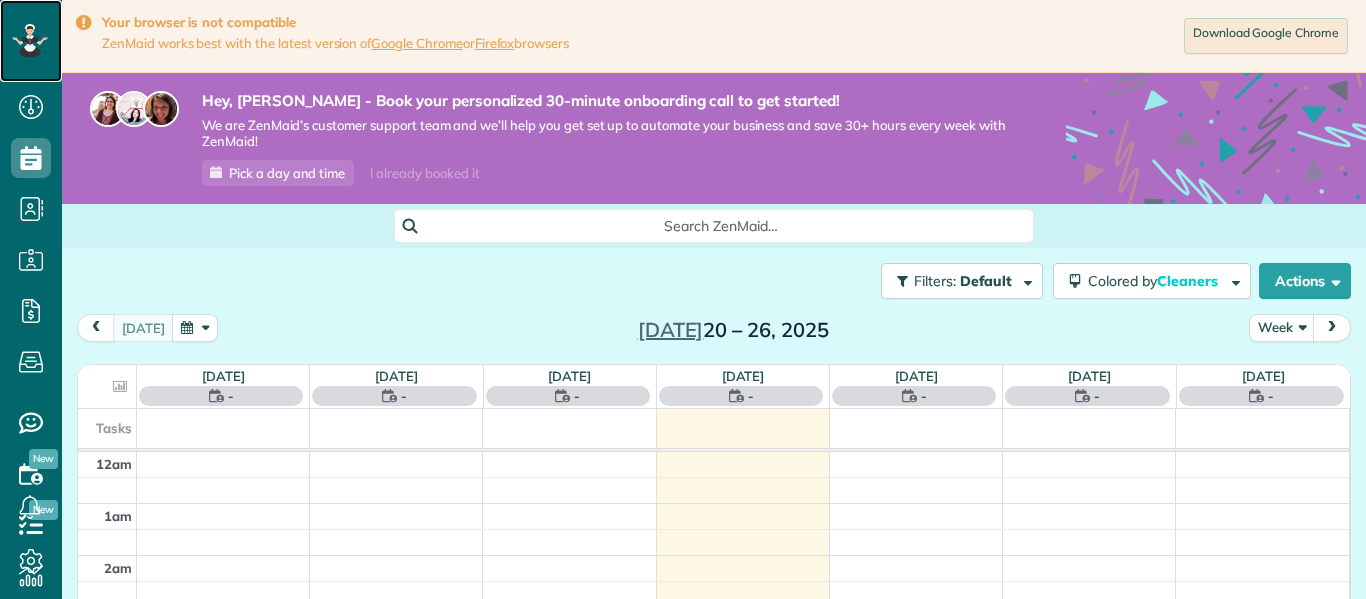 click 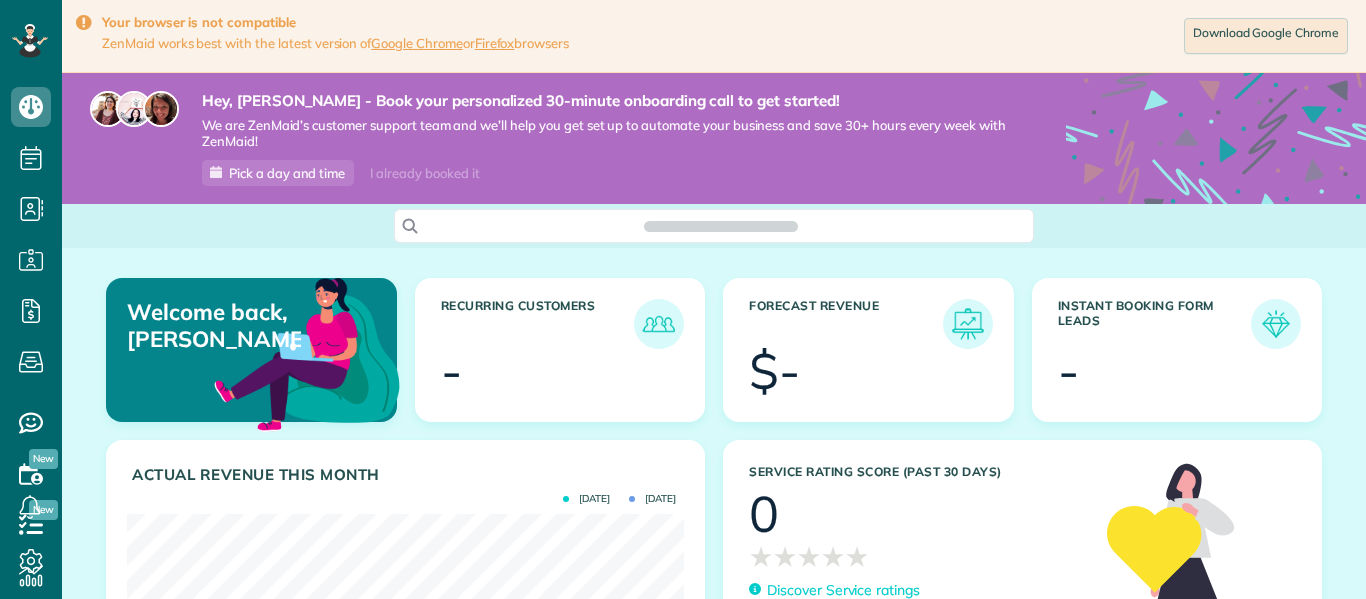scroll, scrollTop: 0, scrollLeft: 0, axis: both 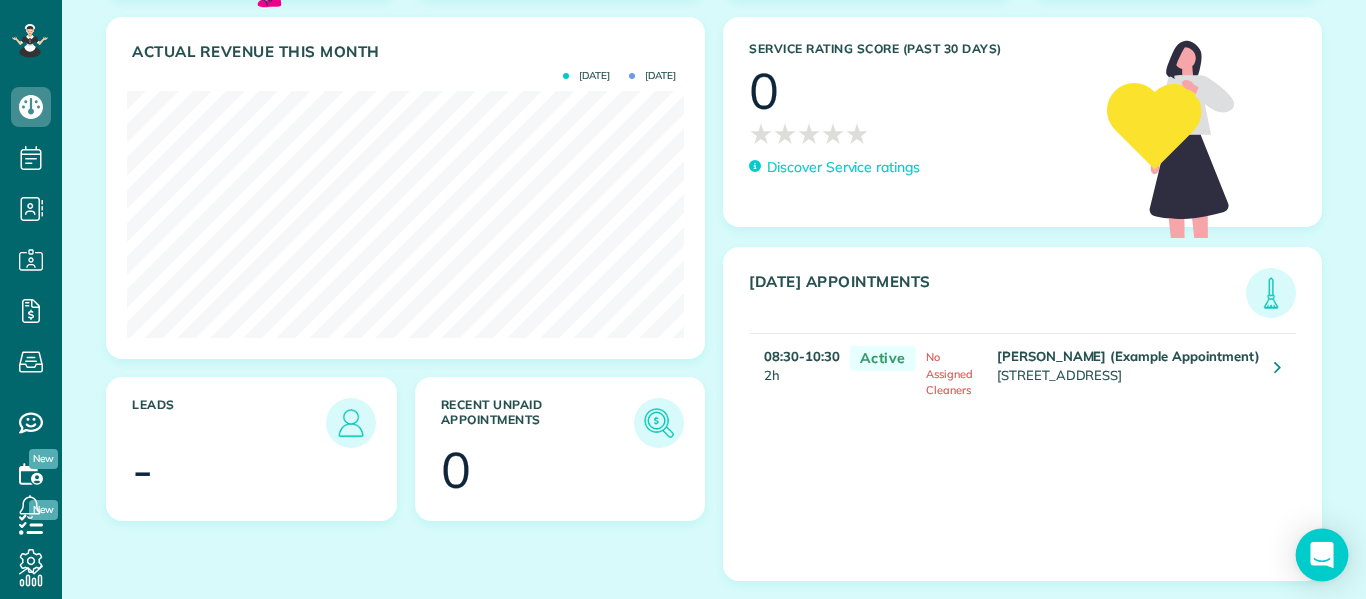 click 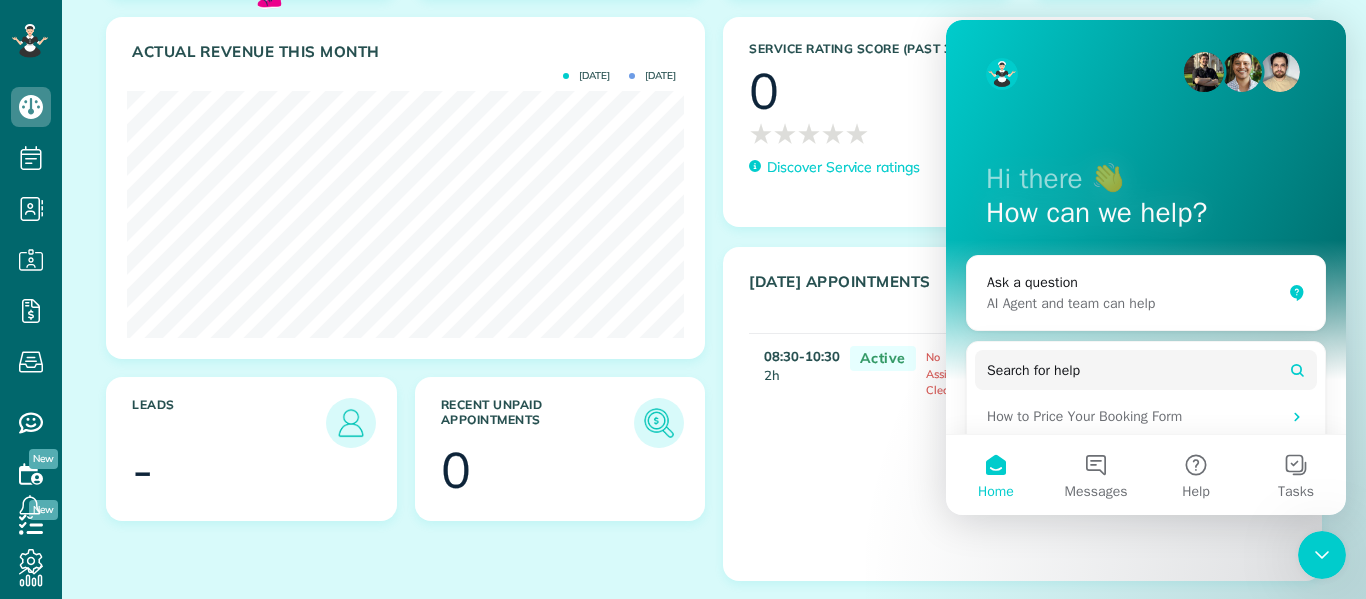scroll, scrollTop: 0, scrollLeft: 0, axis: both 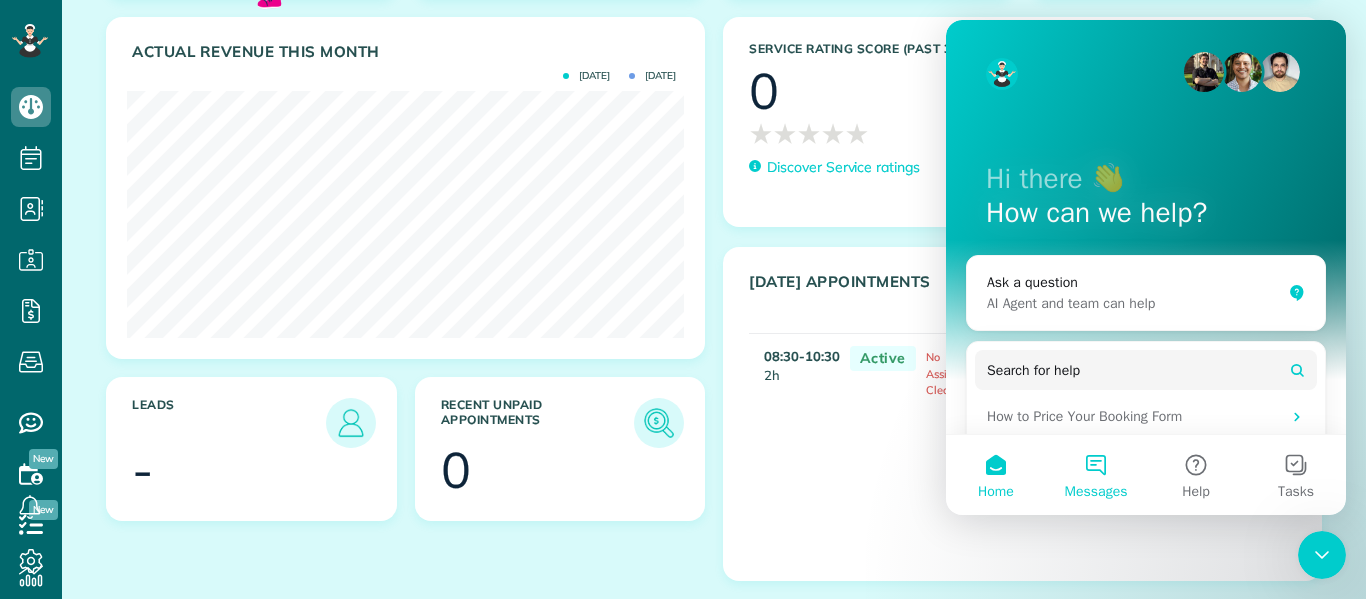 click on "Messages" at bounding box center [1096, 475] 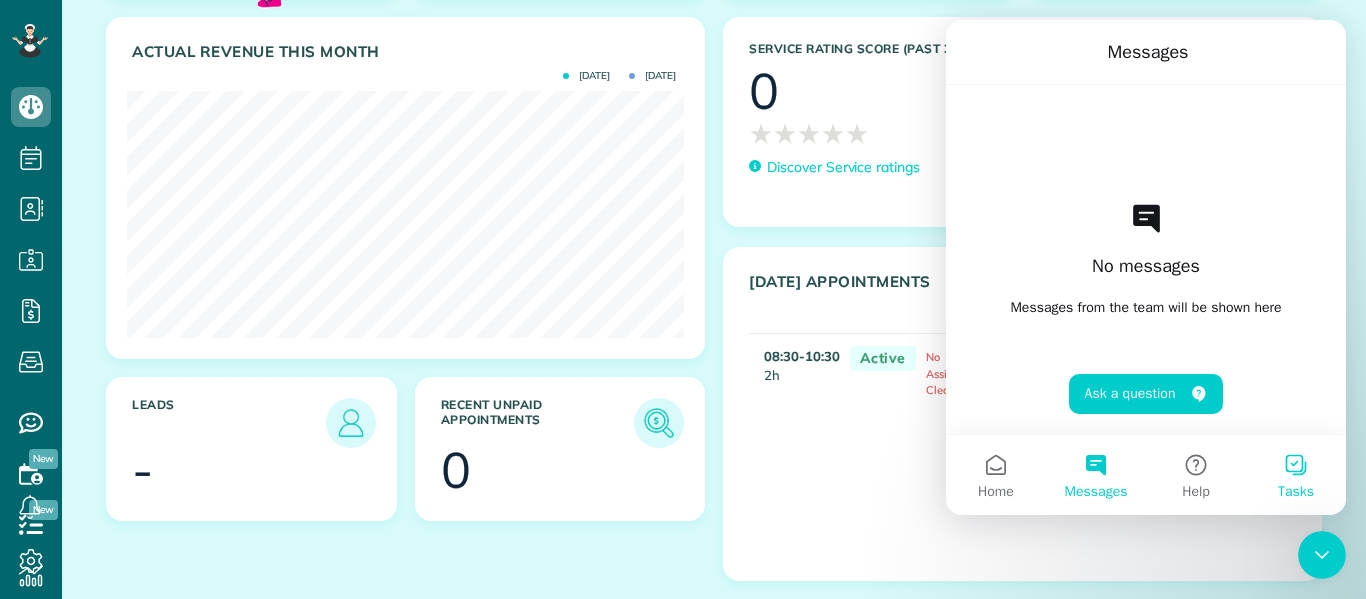 click on "Tasks" at bounding box center (1296, 492) 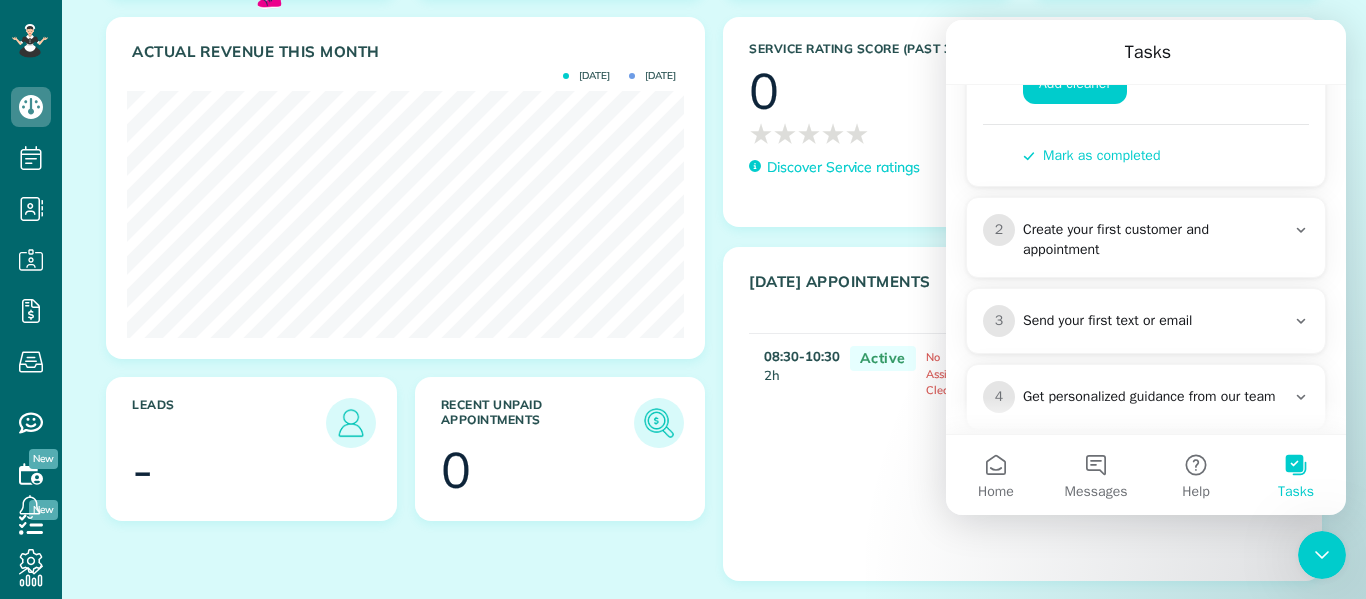 scroll, scrollTop: 324, scrollLeft: 0, axis: vertical 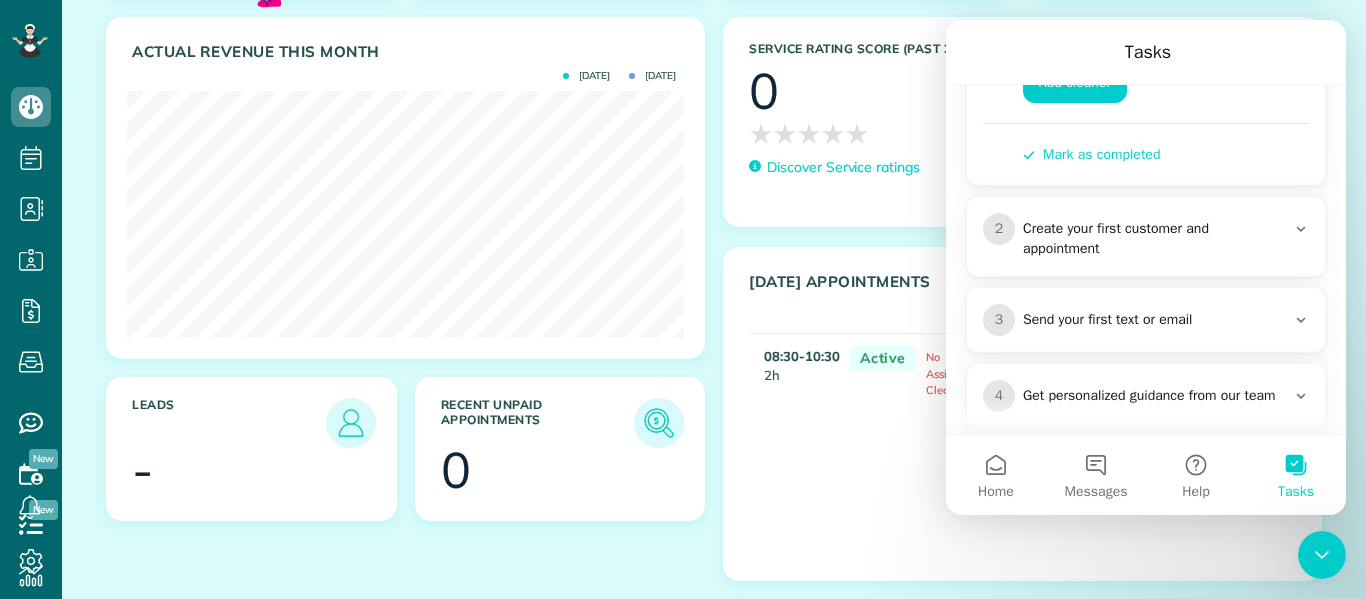 click on "Create your first customer and appointment" at bounding box center (1154, 239) 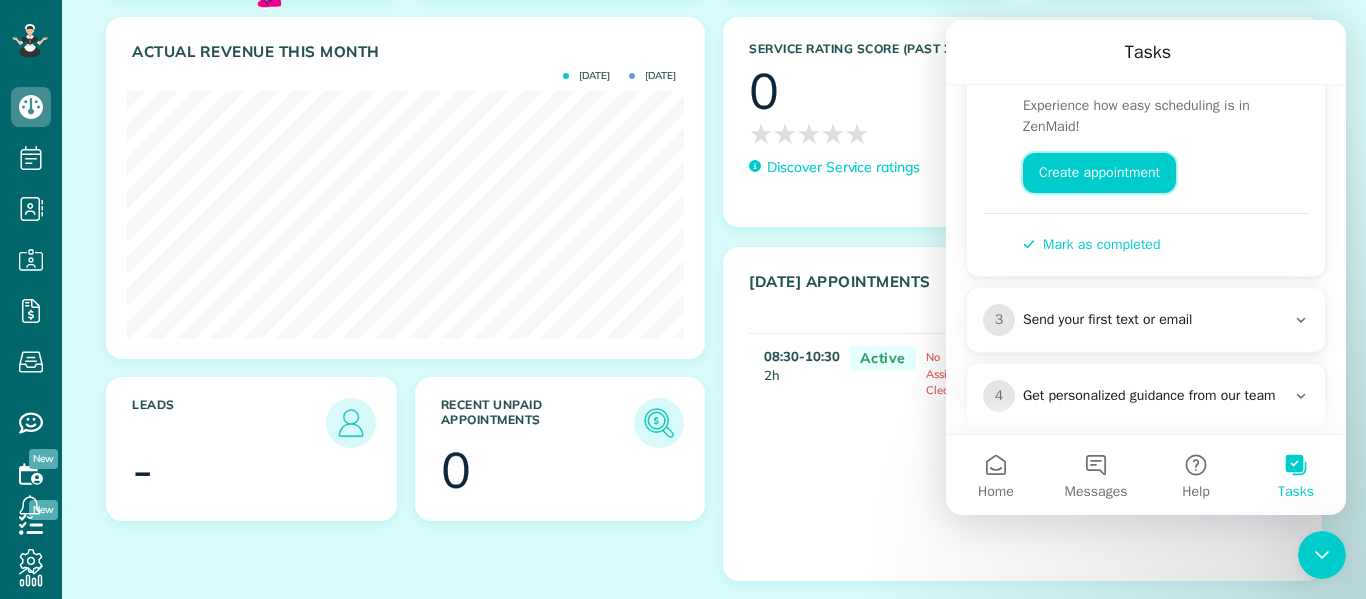 click on "Create appointment" at bounding box center (1099, 173) 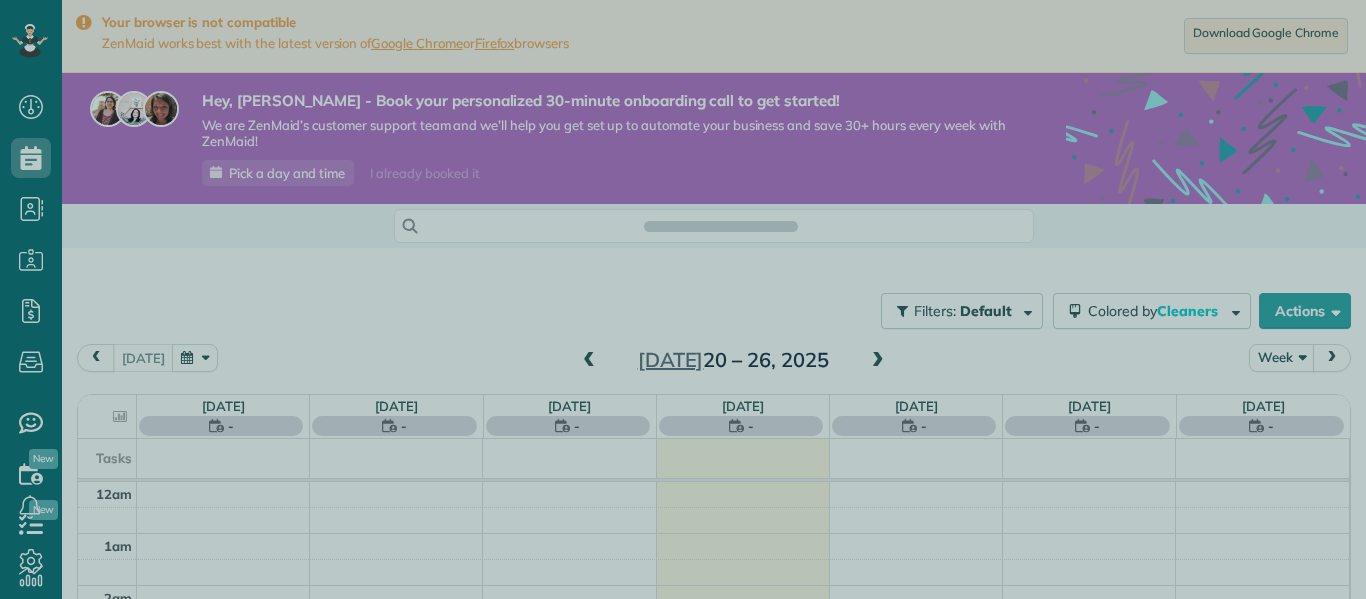 scroll, scrollTop: 0, scrollLeft: 0, axis: both 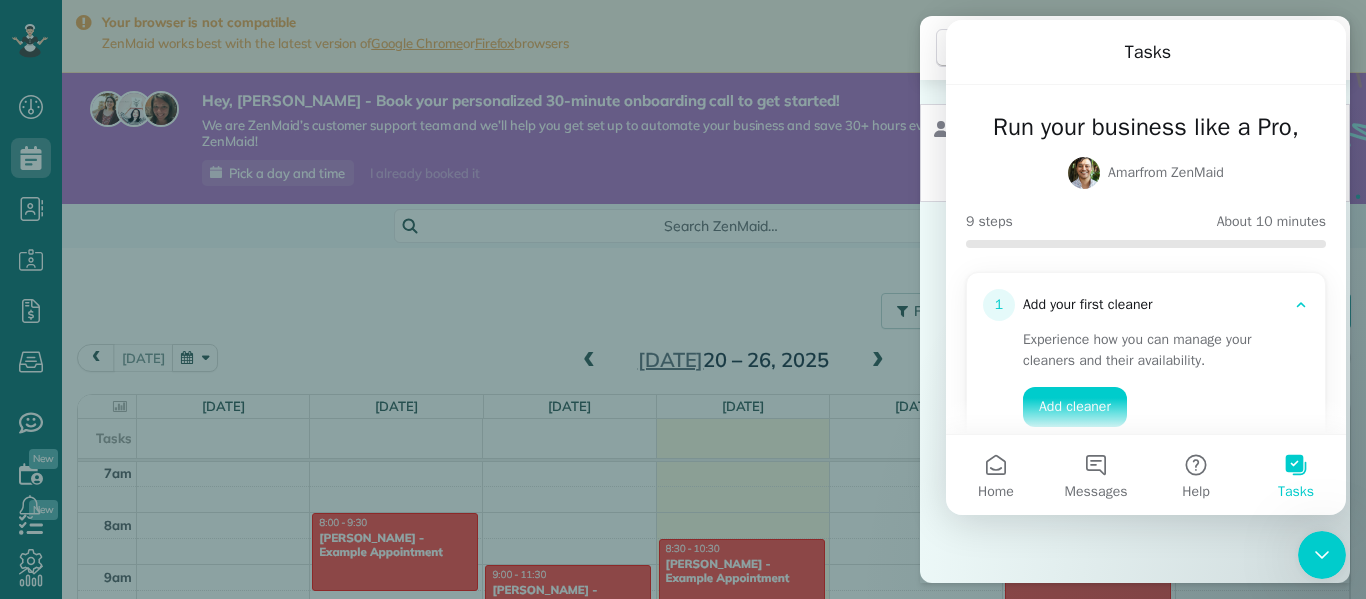 click 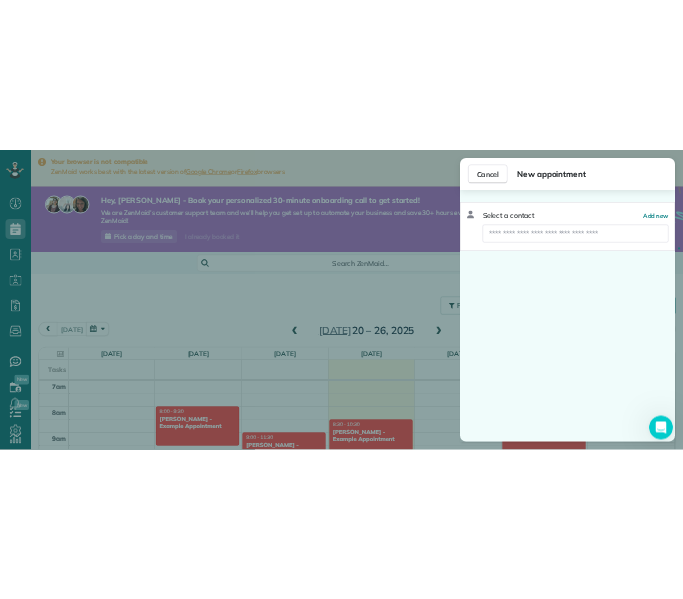 scroll, scrollTop: 0, scrollLeft: 0, axis: both 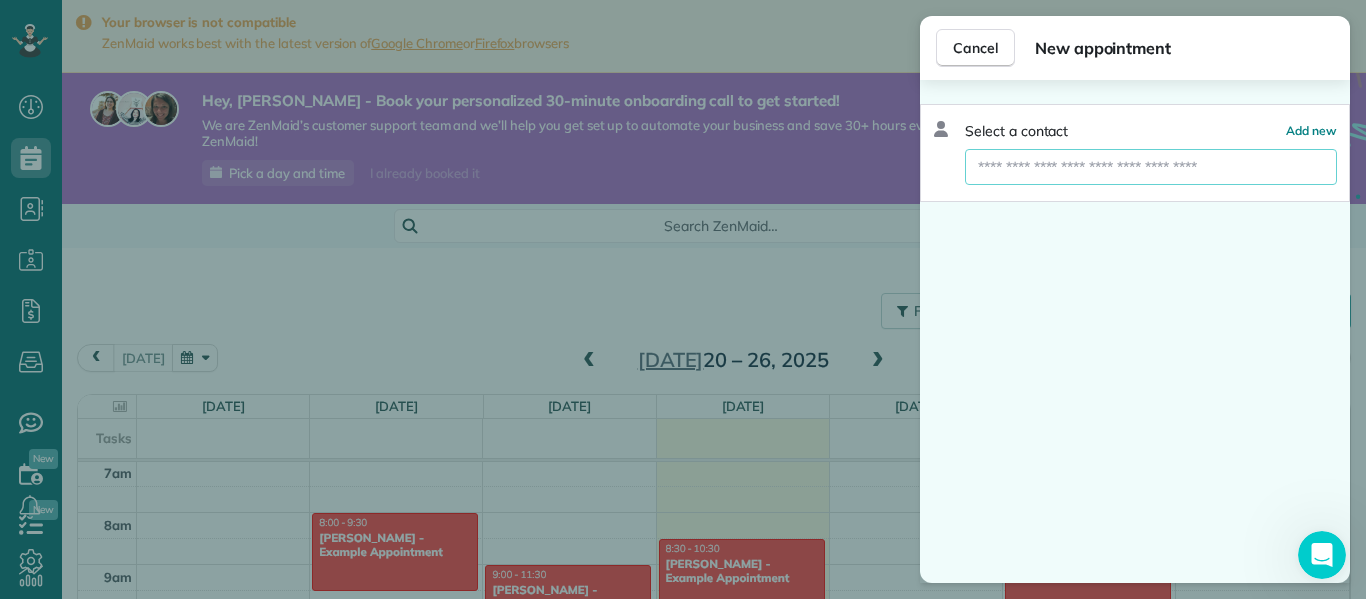click at bounding box center (1151, 167) 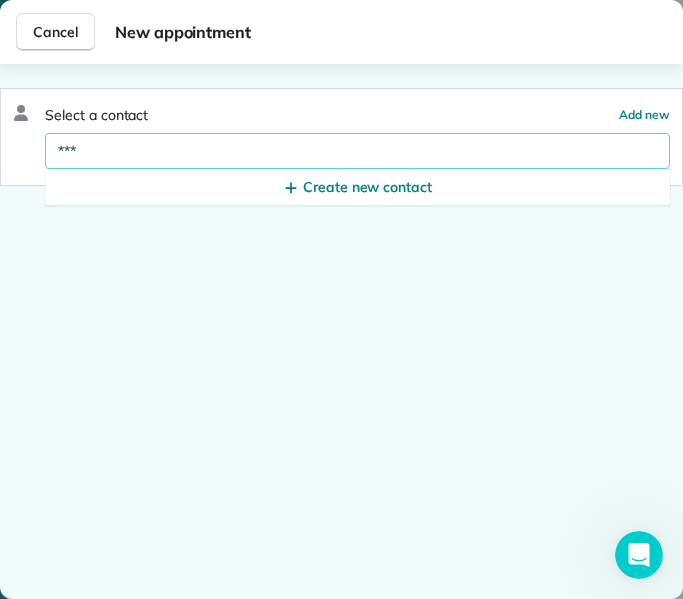 click on "***" at bounding box center (357, 151) 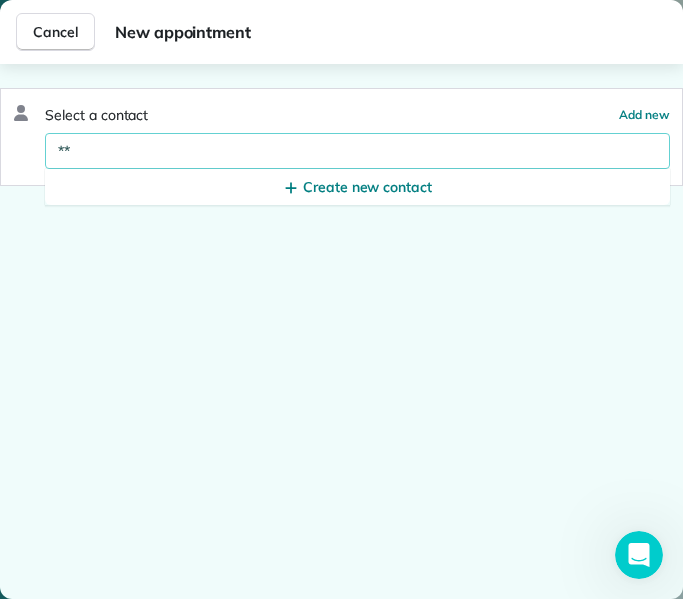 type on "*" 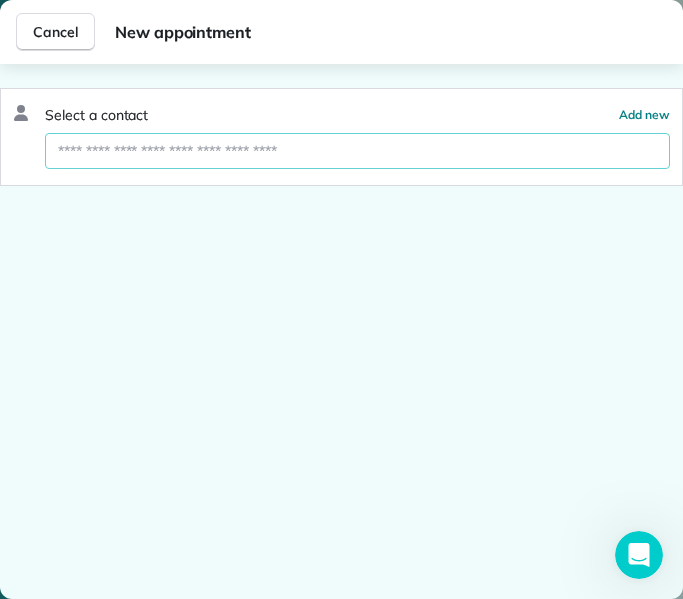 type 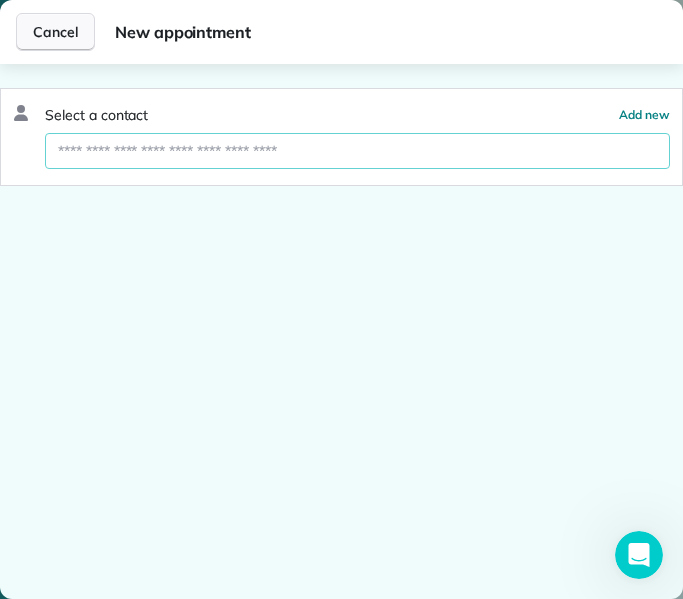 click on "Cancel" at bounding box center (55, 32) 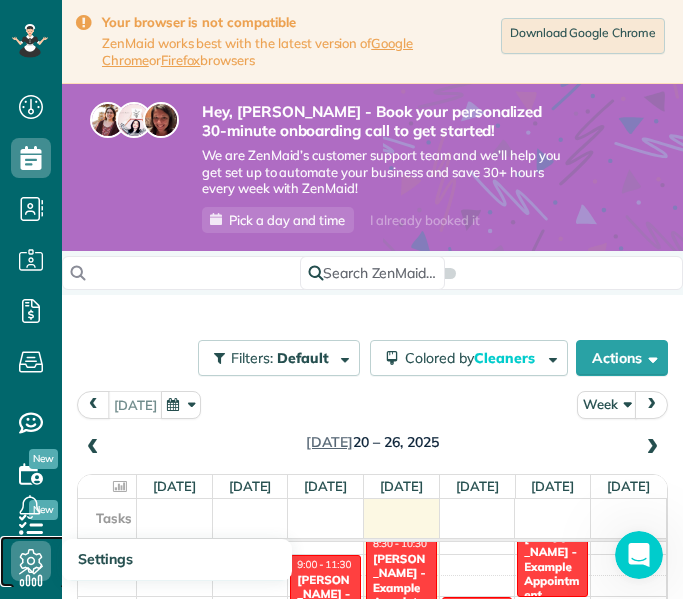 click 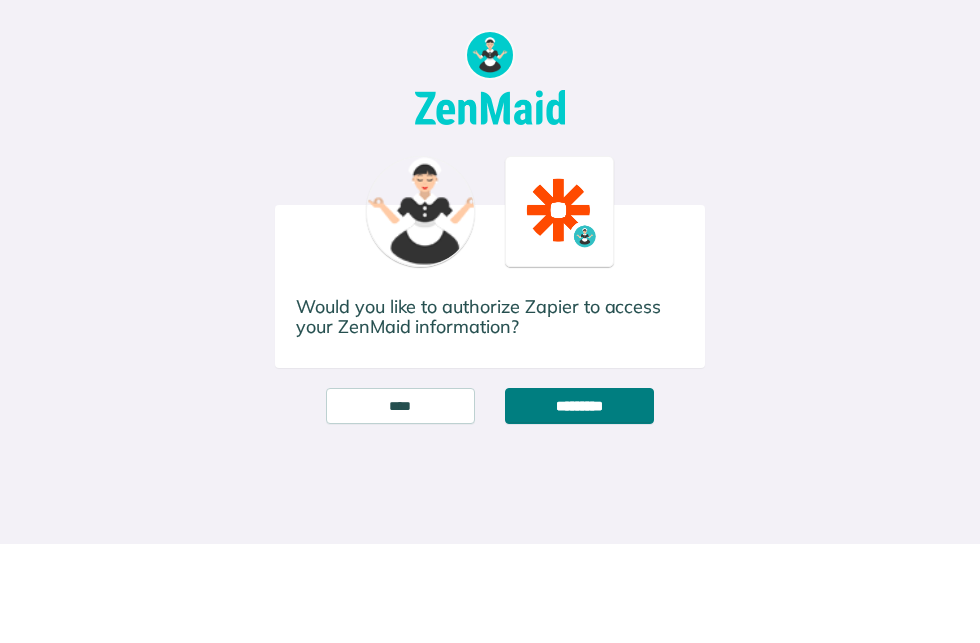 scroll, scrollTop: 0, scrollLeft: 0, axis: both 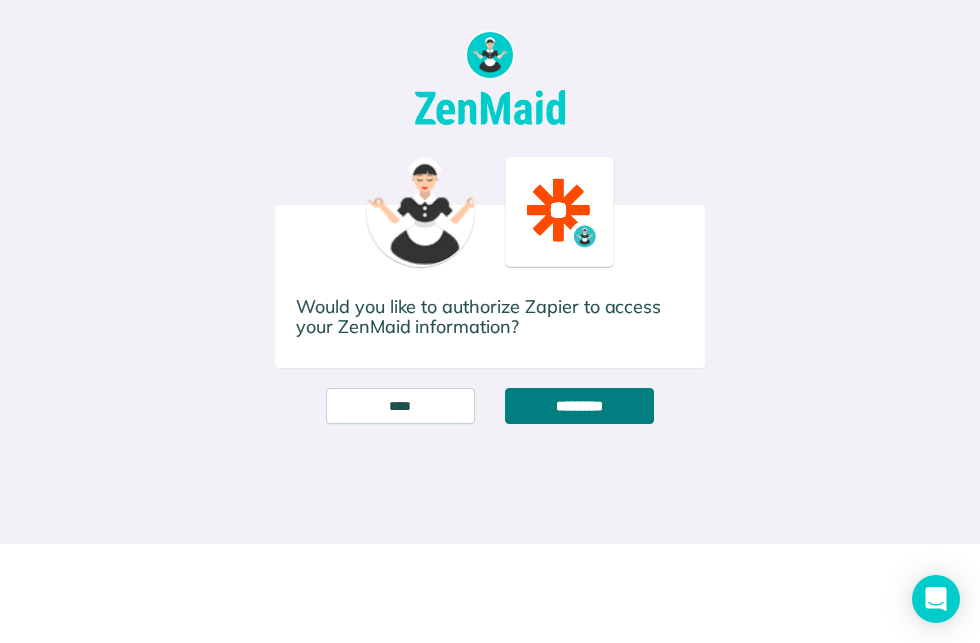 click on "*********" at bounding box center (579, 406) 